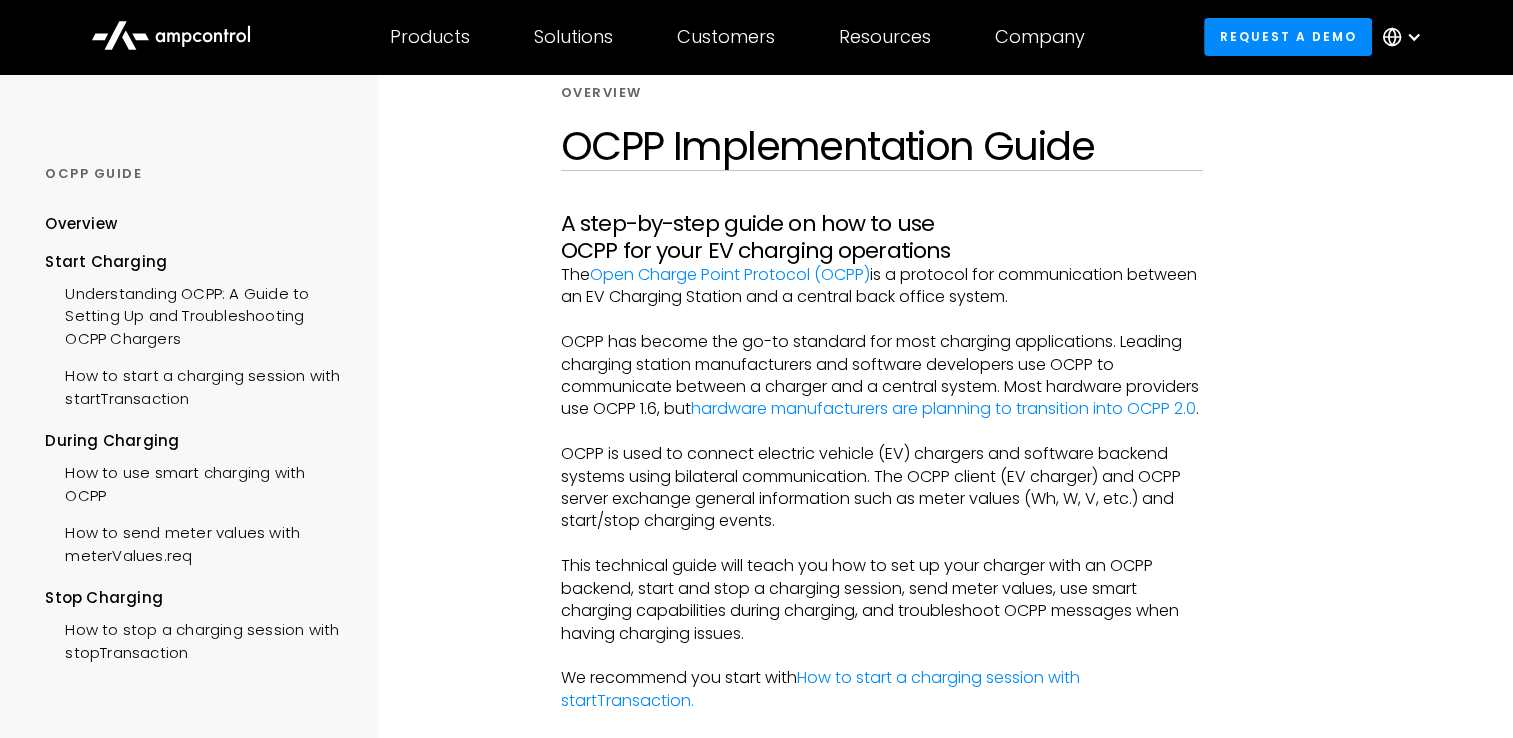 scroll, scrollTop: 0, scrollLeft: 0, axis: both 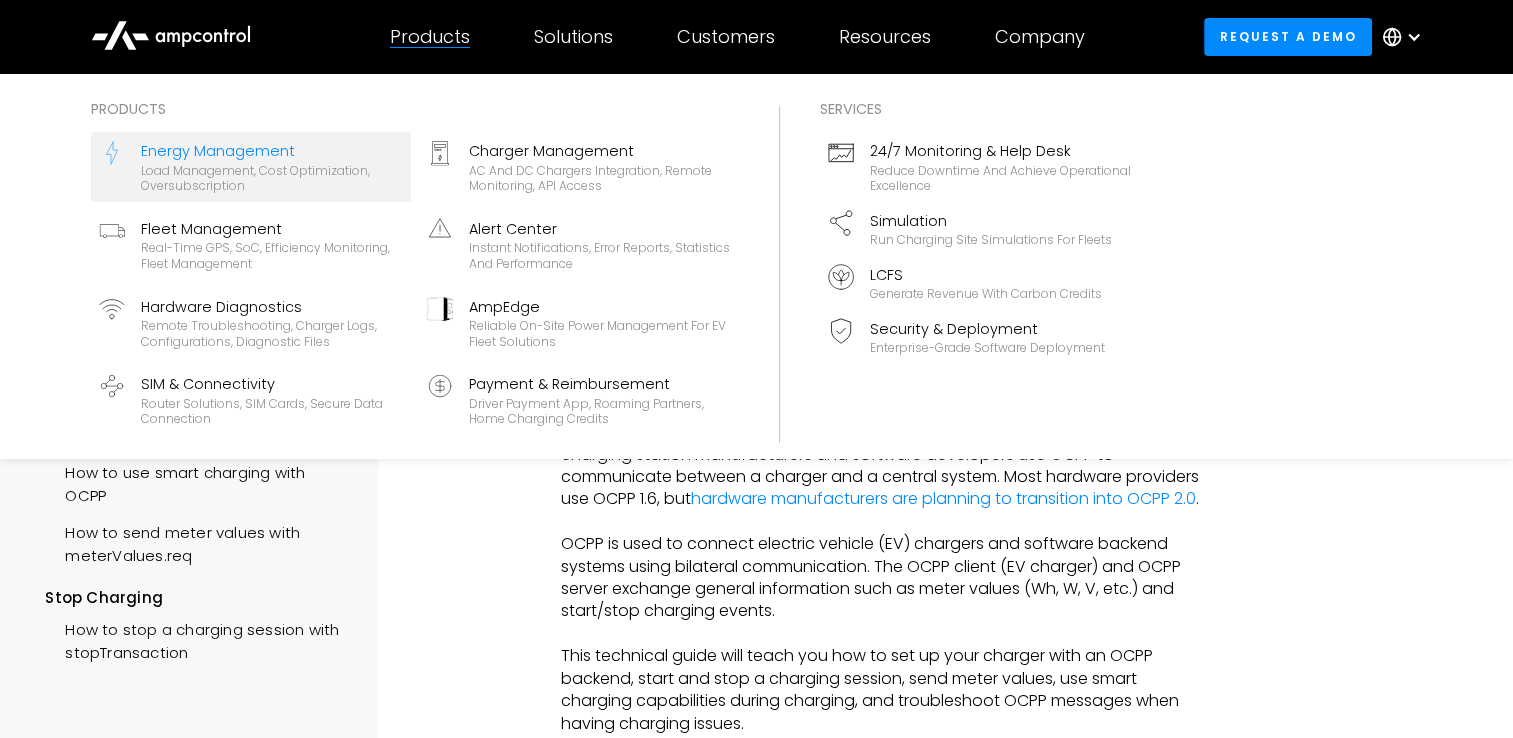 click on "Load management, cost optimization, oversubscription" at bounding box center [272, 178] 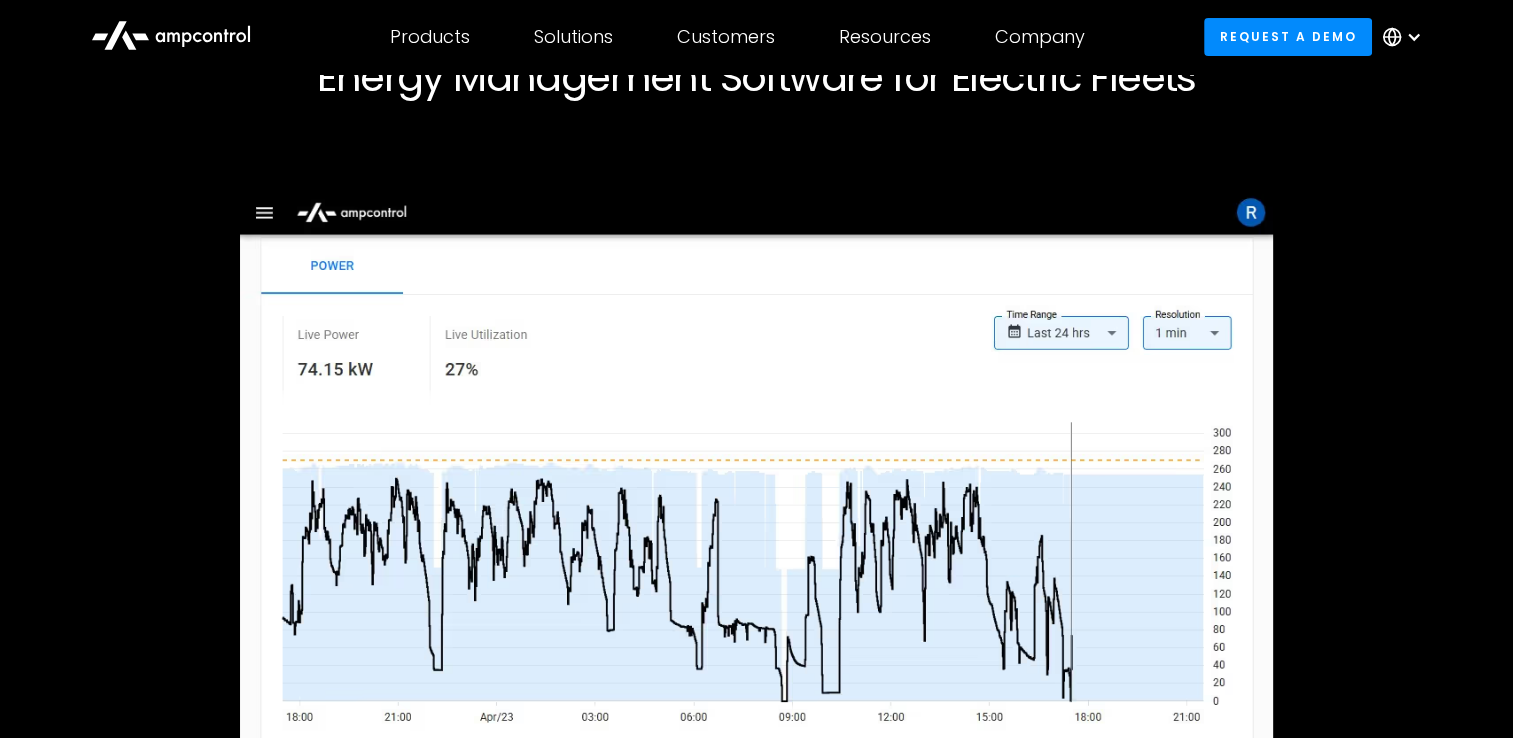 scroll, scrollTop: 0, scrollLeft: 0, axis: both 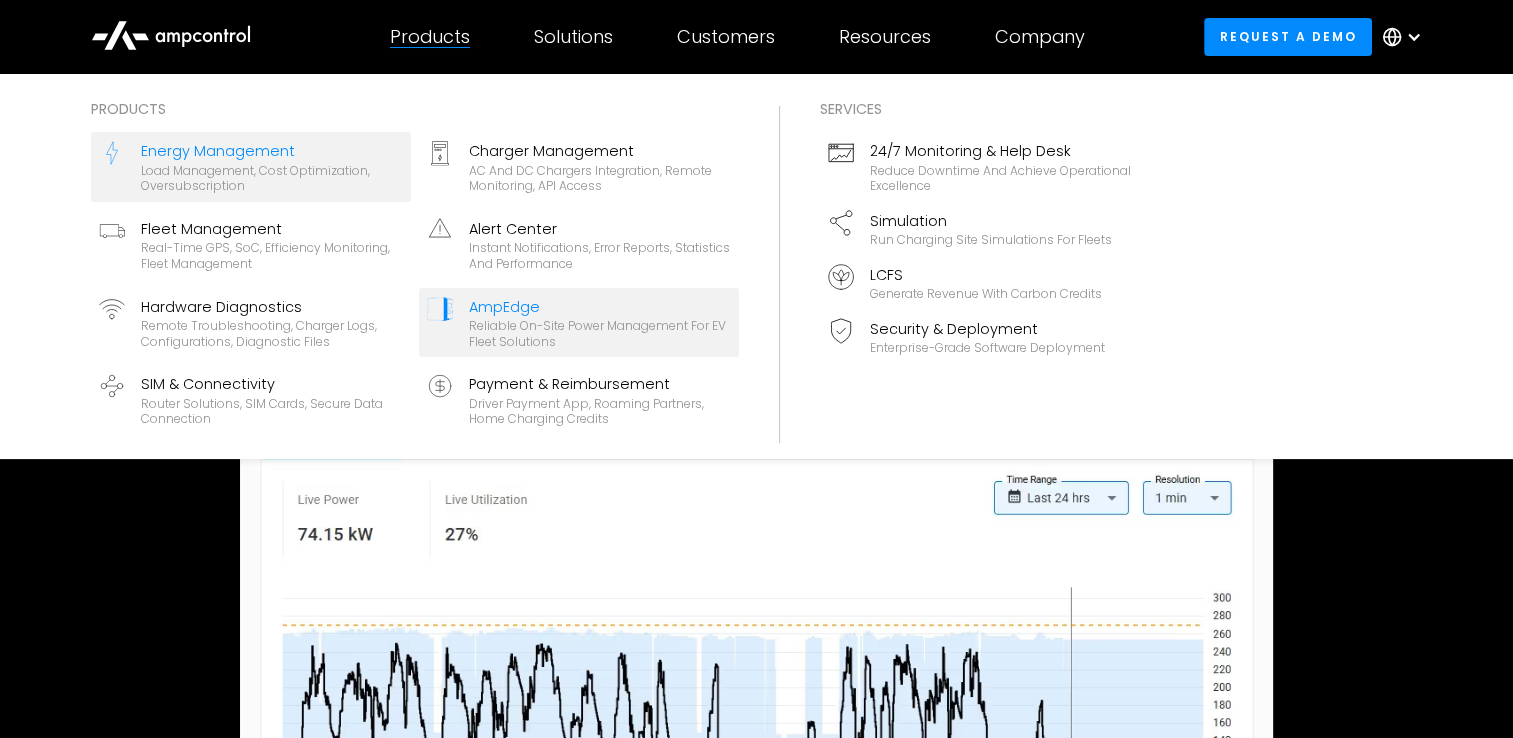 click on "Reliable On-site Power Management for EV Fleet Solutions" at bounding box center (600, 333) 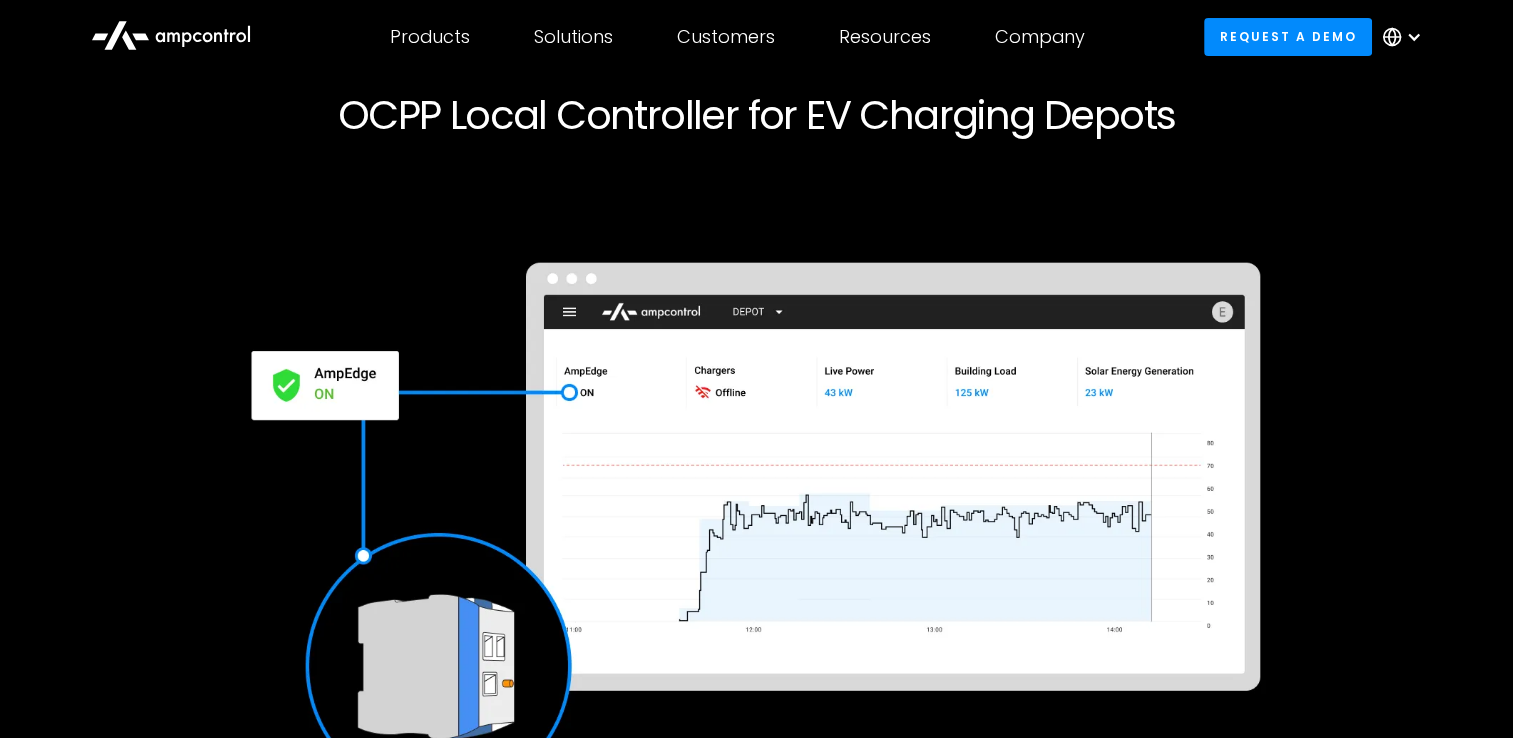 scroll, scrollTop: 0, scrollLeft: 0, axis: both 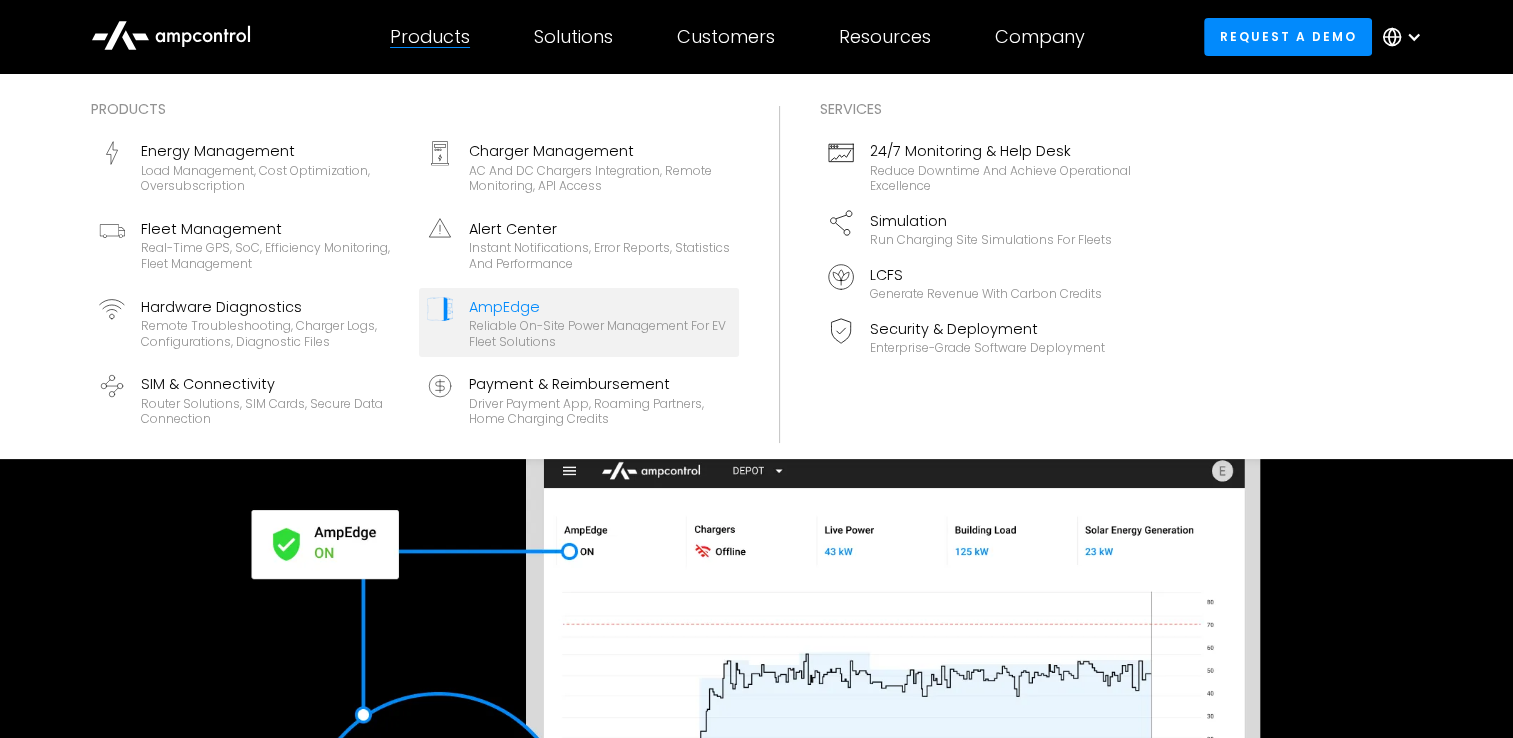 click on "Reliable On-site Power Management for EV Fleet Solutions" at bounding box center (600, 333) 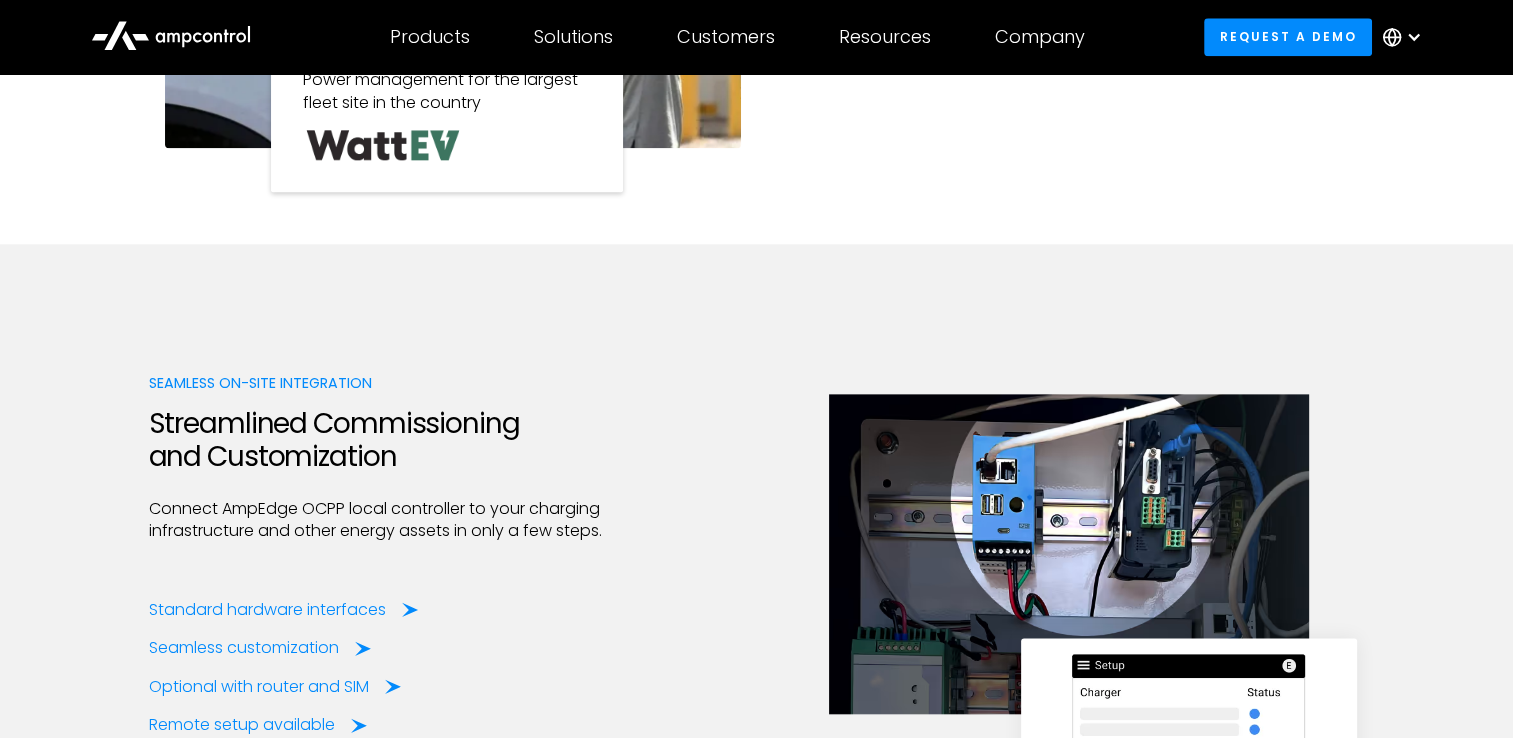 scroll, scrollTop: 2500, scrollLeft: 0, axis: vertical 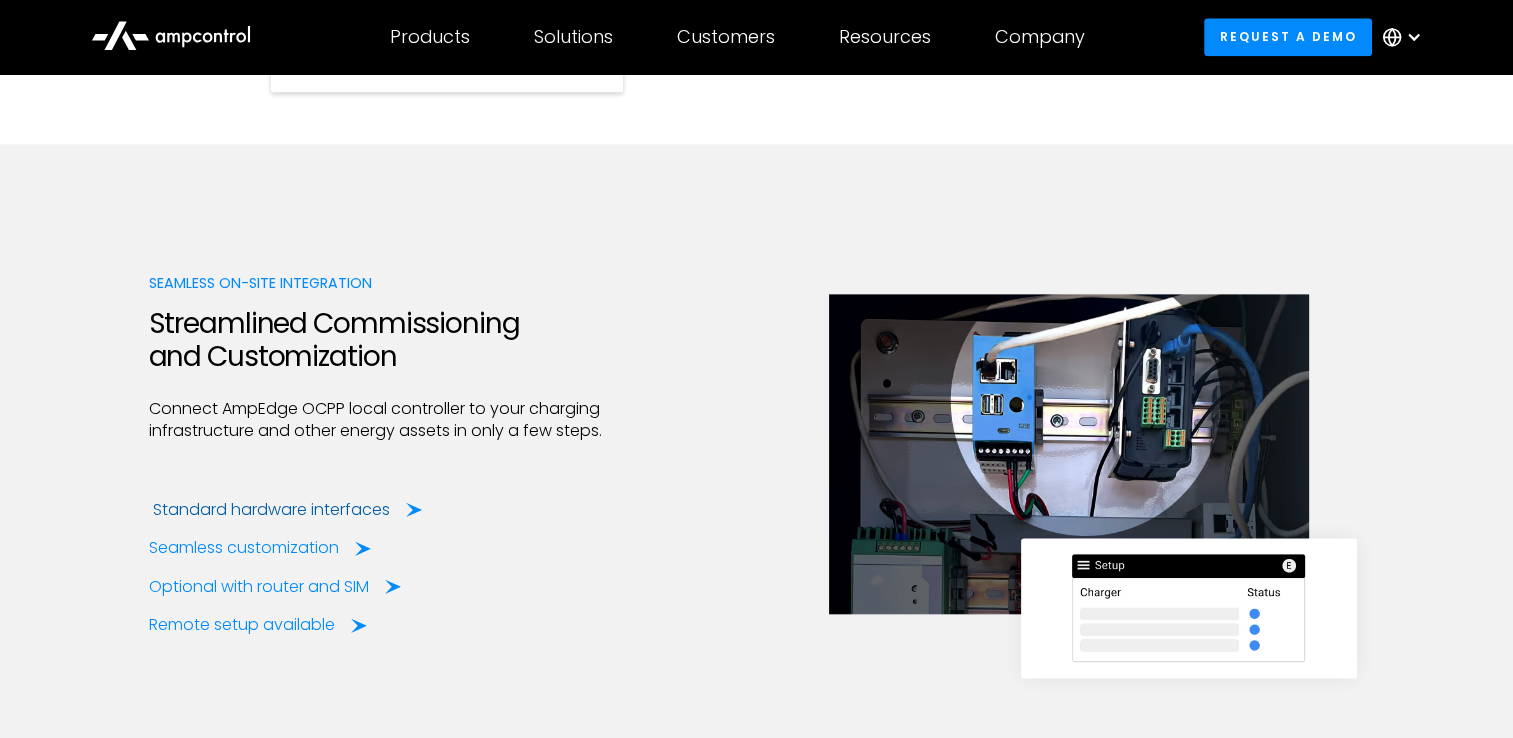 click on "Standard hardware interfaces" at bounding box center [271, 510] 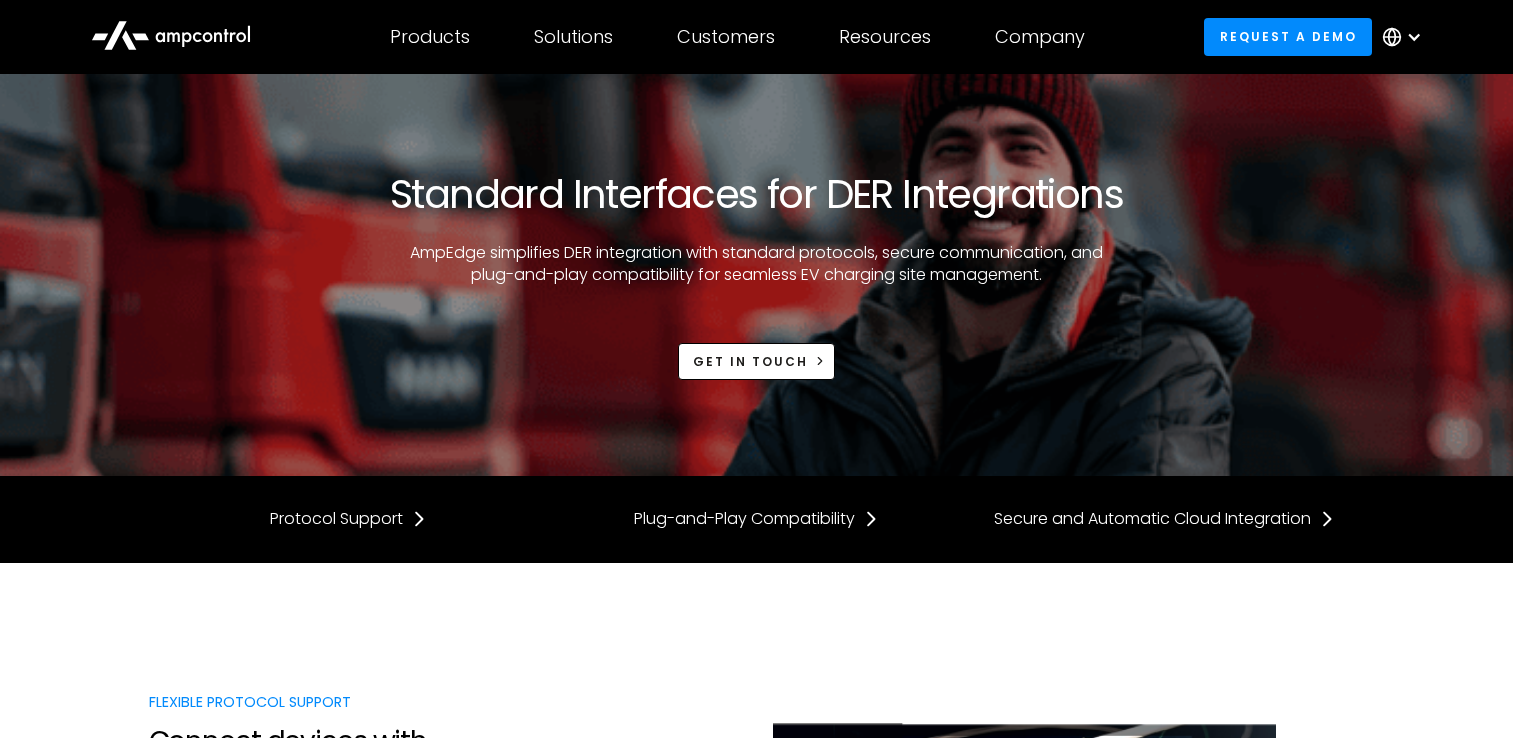 scroll, scrollTop: 0, scrollLeft: 0, axis: both 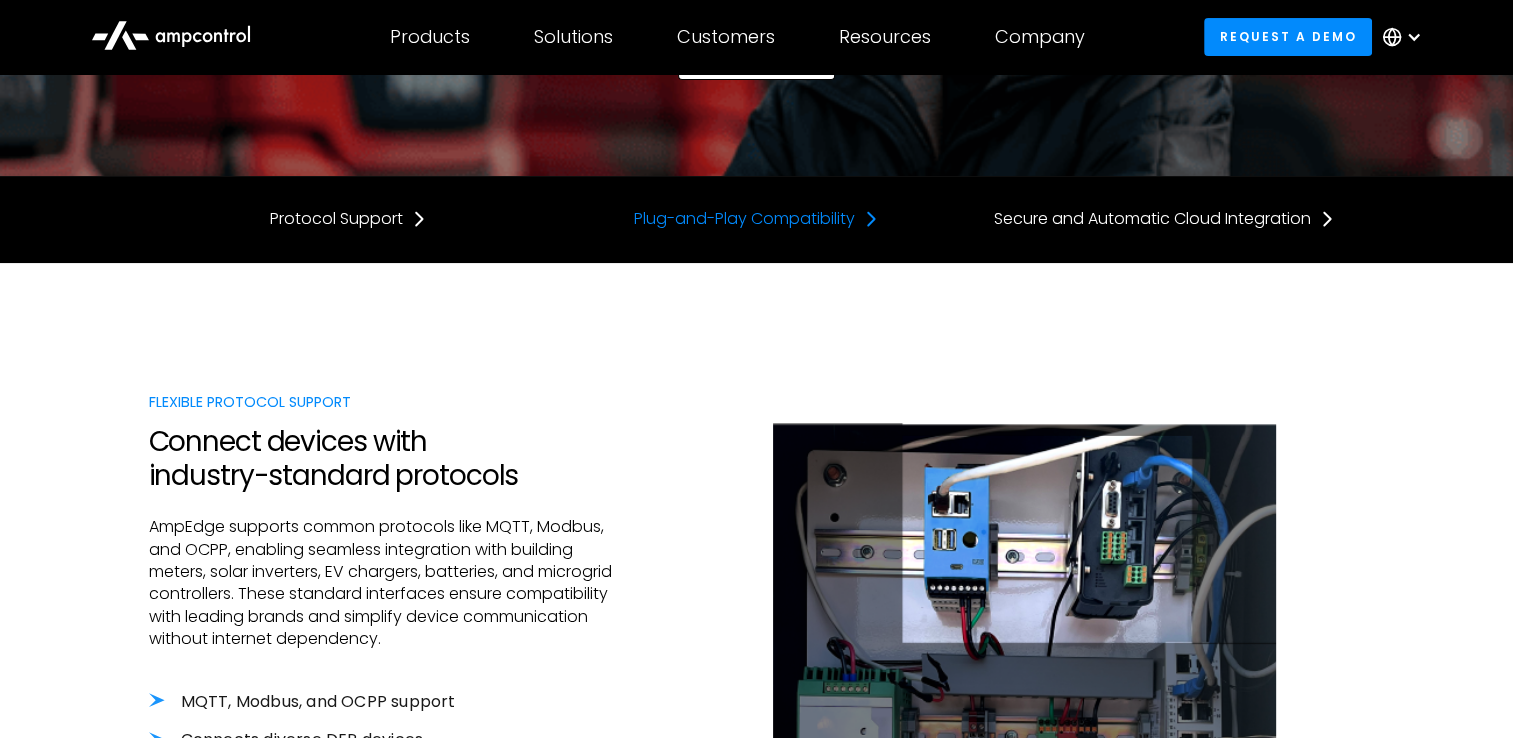 click on "Plug-and-Play Compatibility" at bounding box center (744, 219) 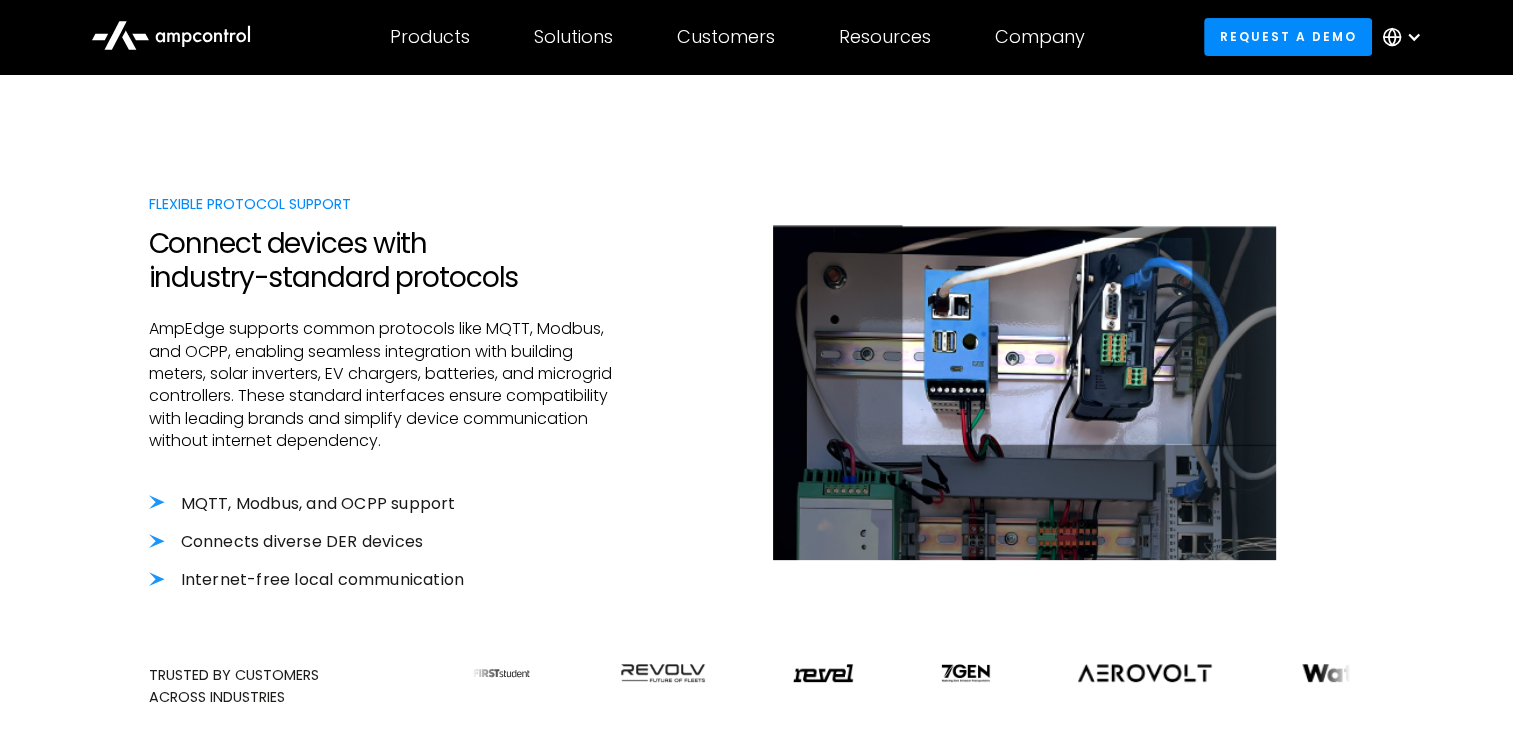 scroll, scrollTop: 334, scrollLeft: 0, axis: vertical 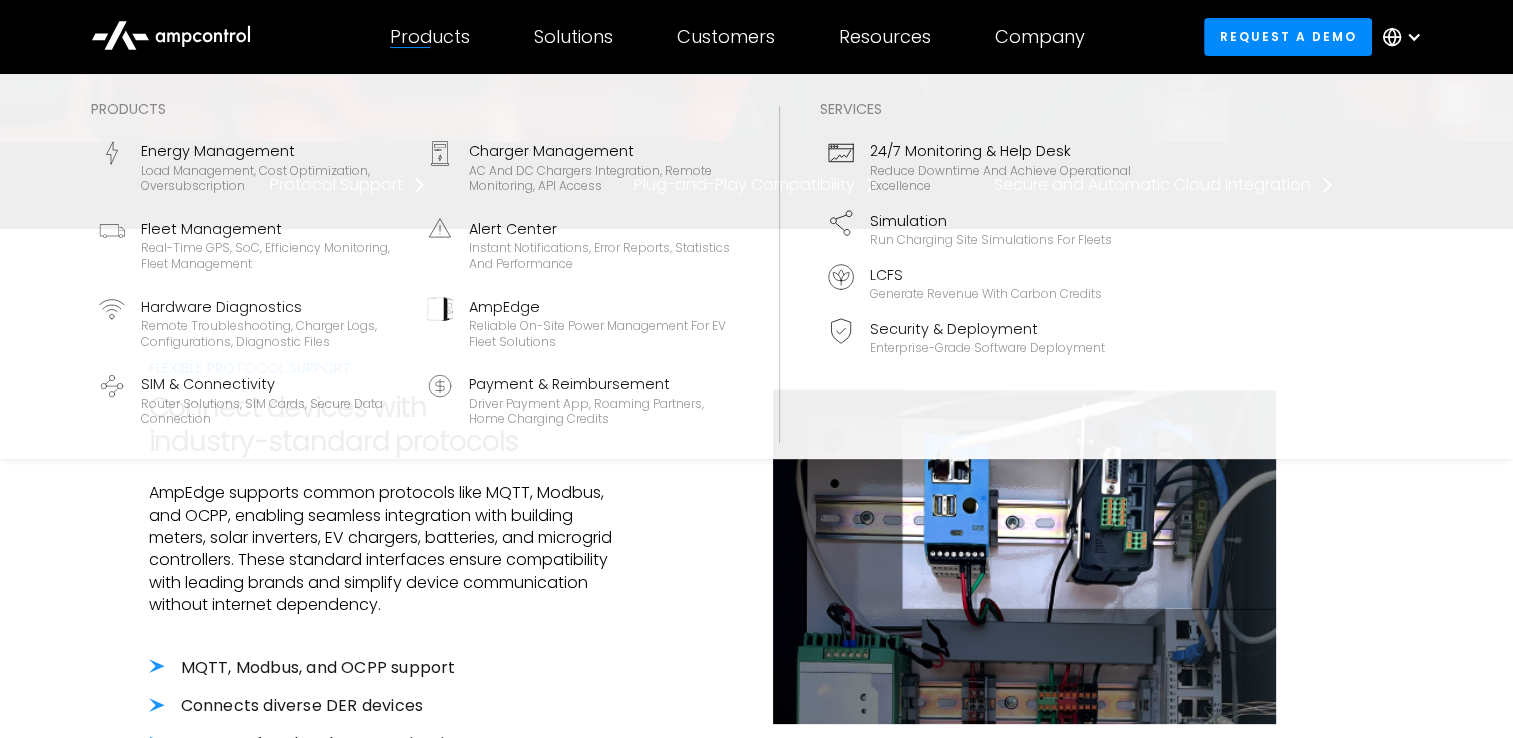 click on "Products" at bounding box center (430, 37) 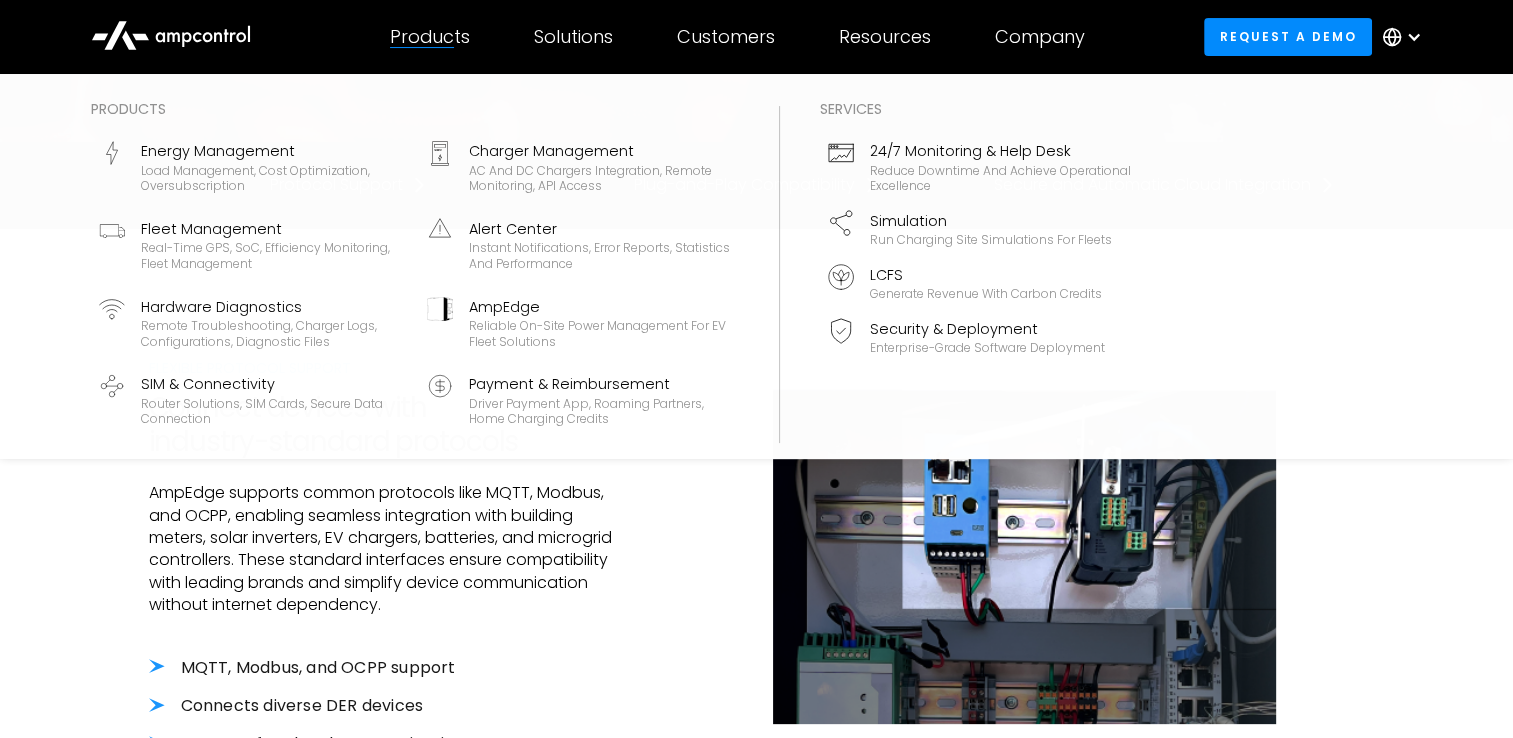 click on "Products" at bounding box center (430, 37) 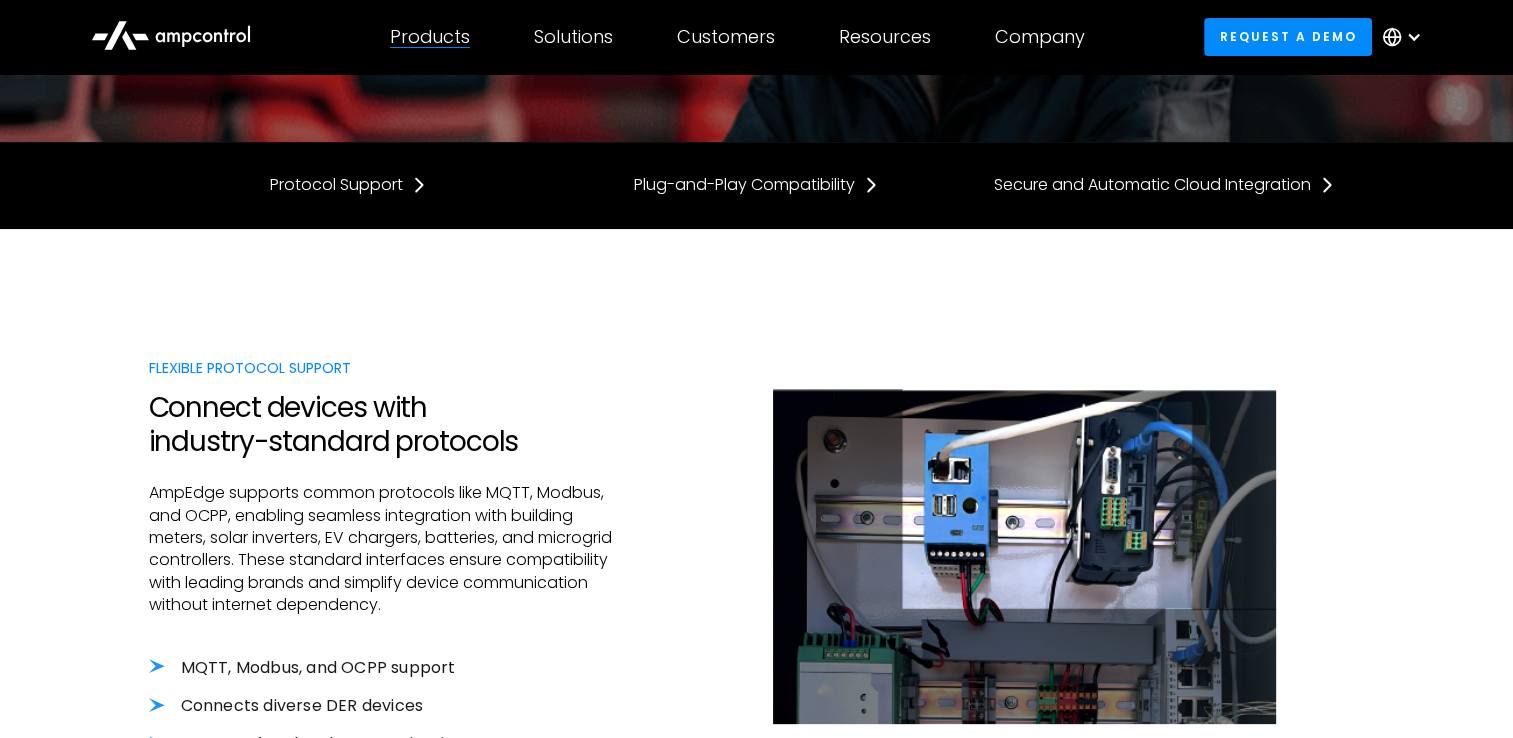 click on "Products" at bounding box center (430, 37) 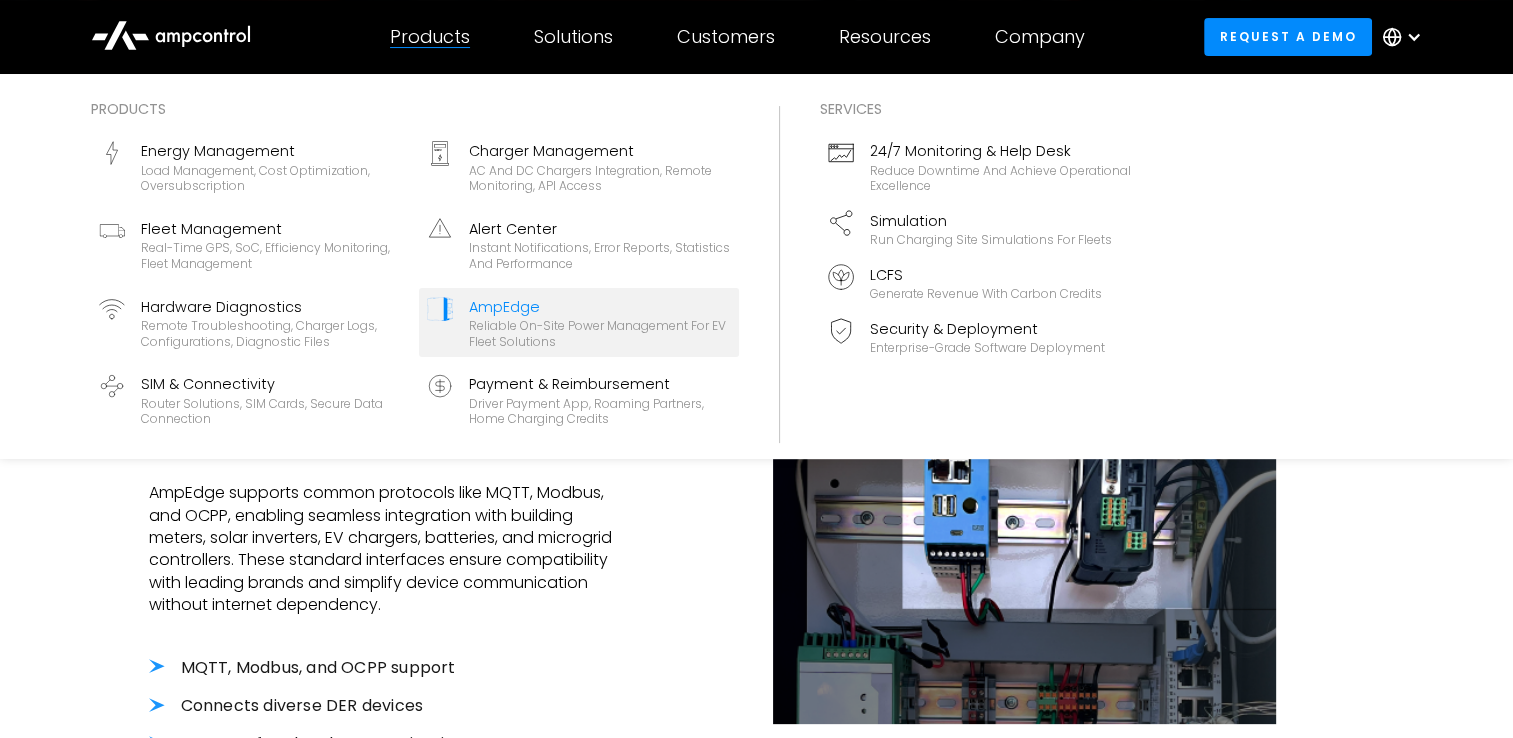 click on "Reliable On-site Power Management for EV Fleet Solutions" at bounding box center [600, 333] 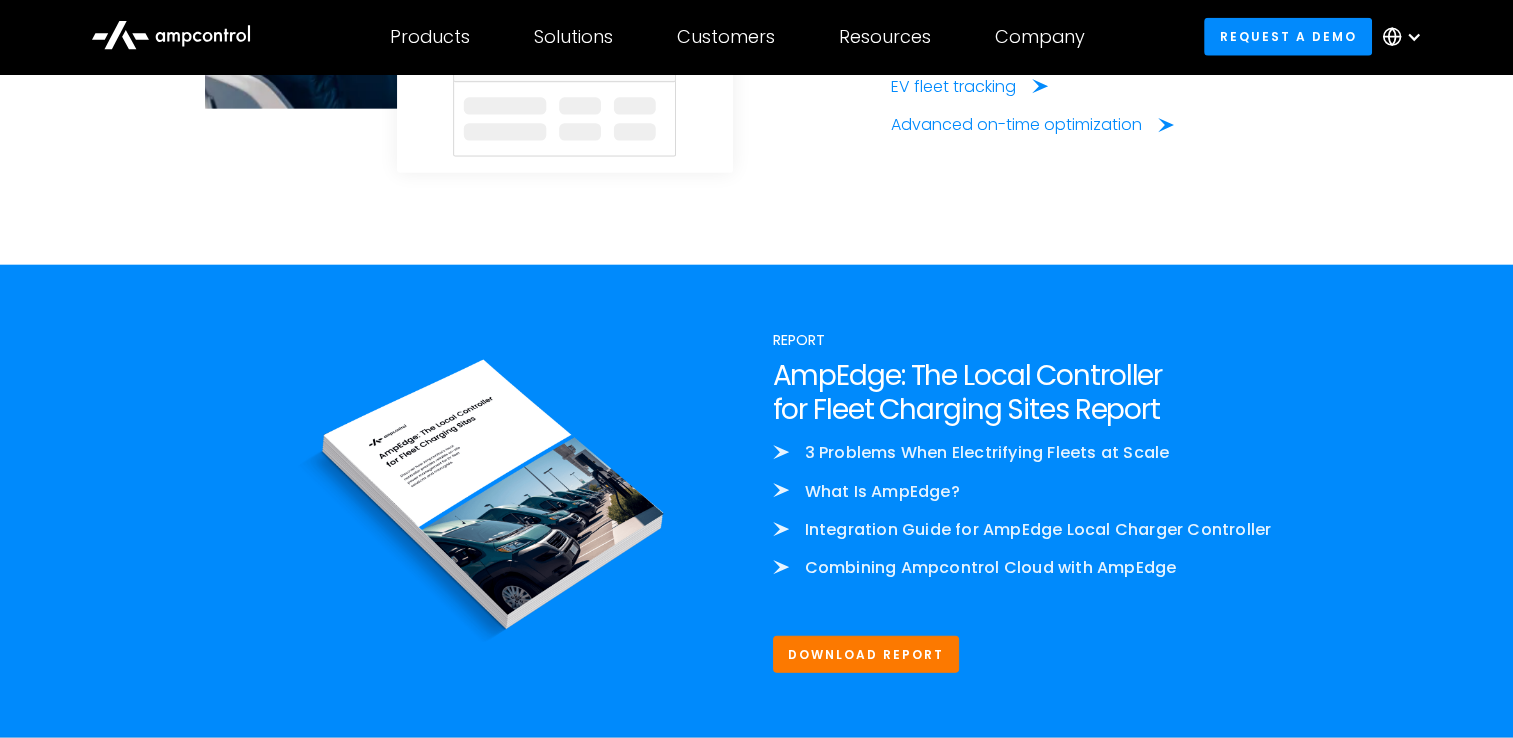 scroll, scrollTop: 5000, scrollLeft: 0, axis: vertical 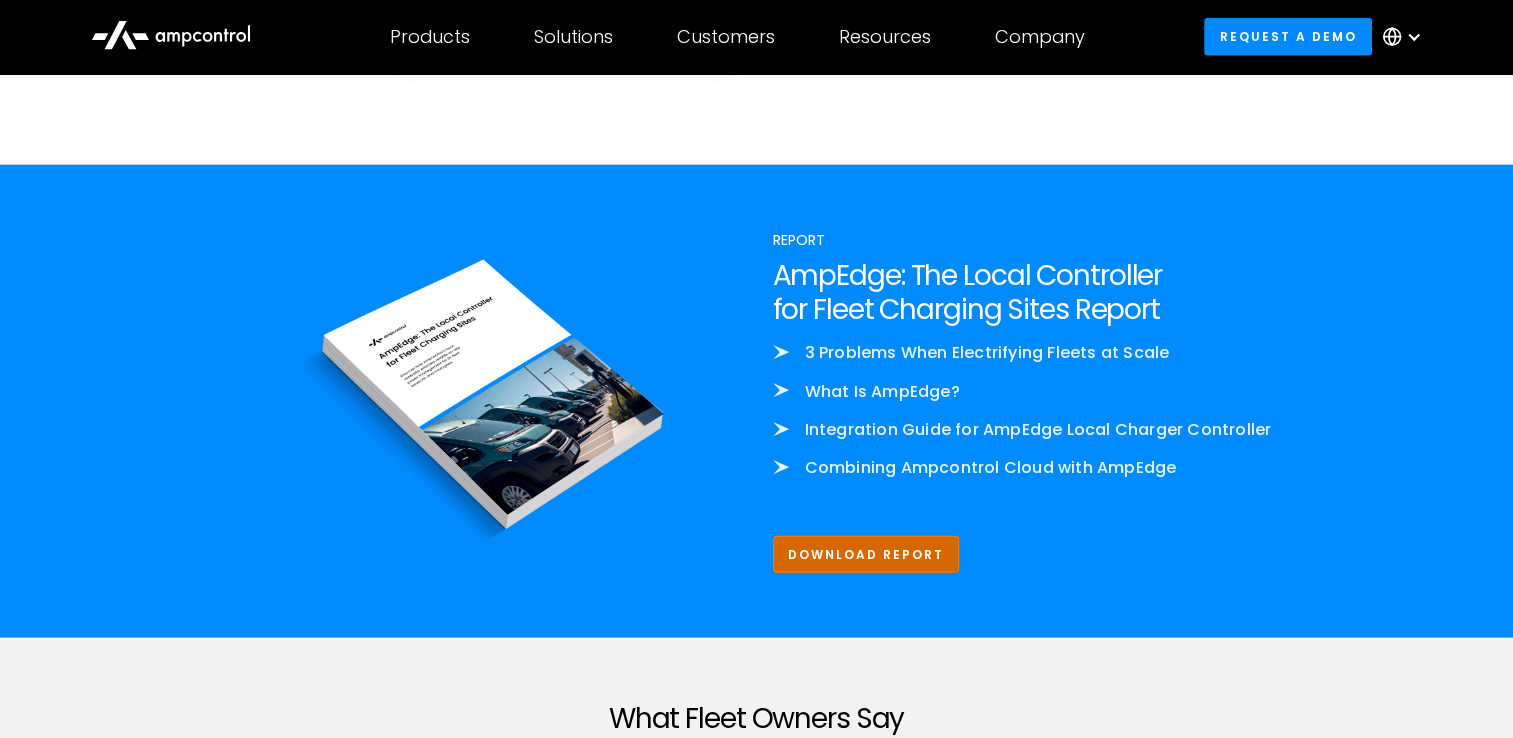 click on "Download Report" at bounding box center [866, 554] 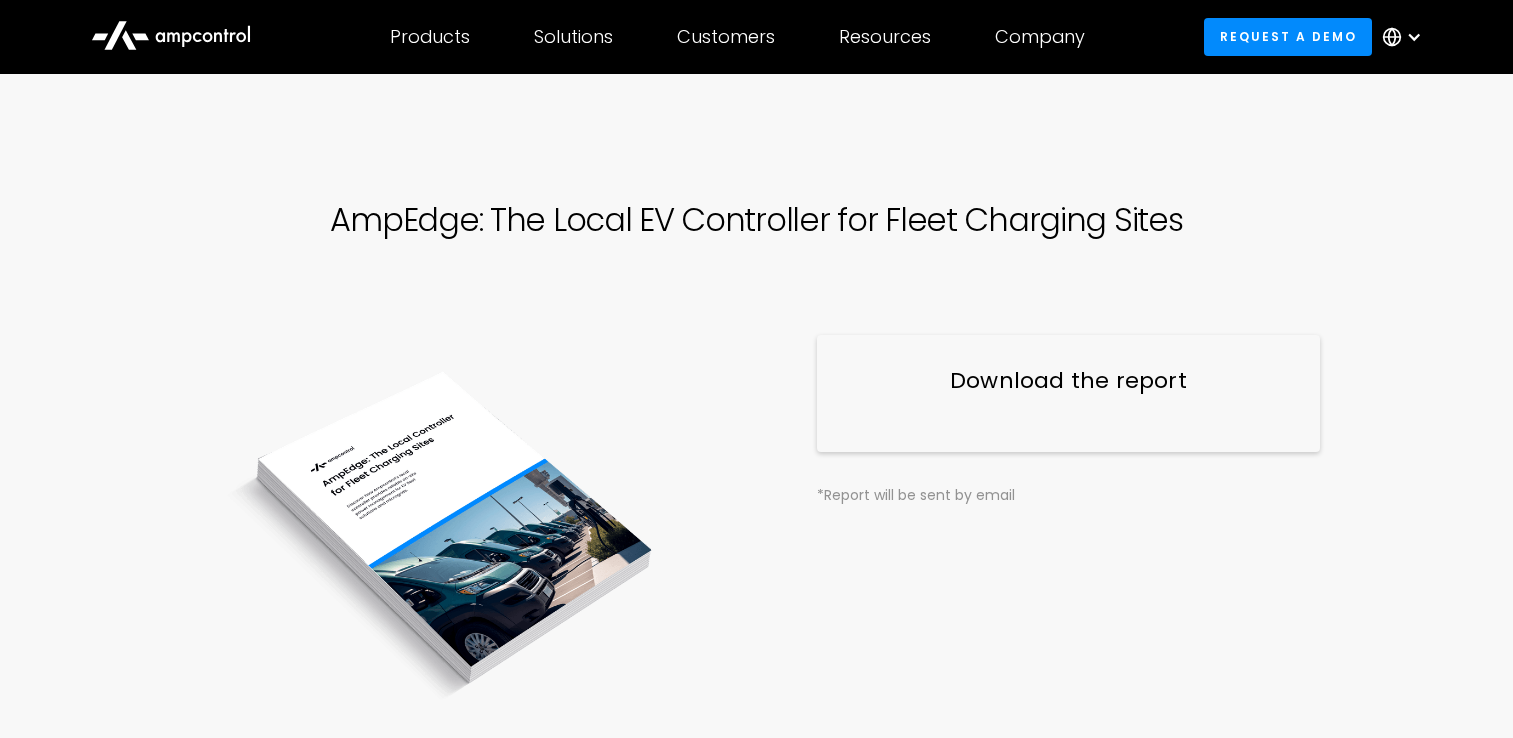 scroll, scrollTop: 0, scrollLeft: 0, axis: both 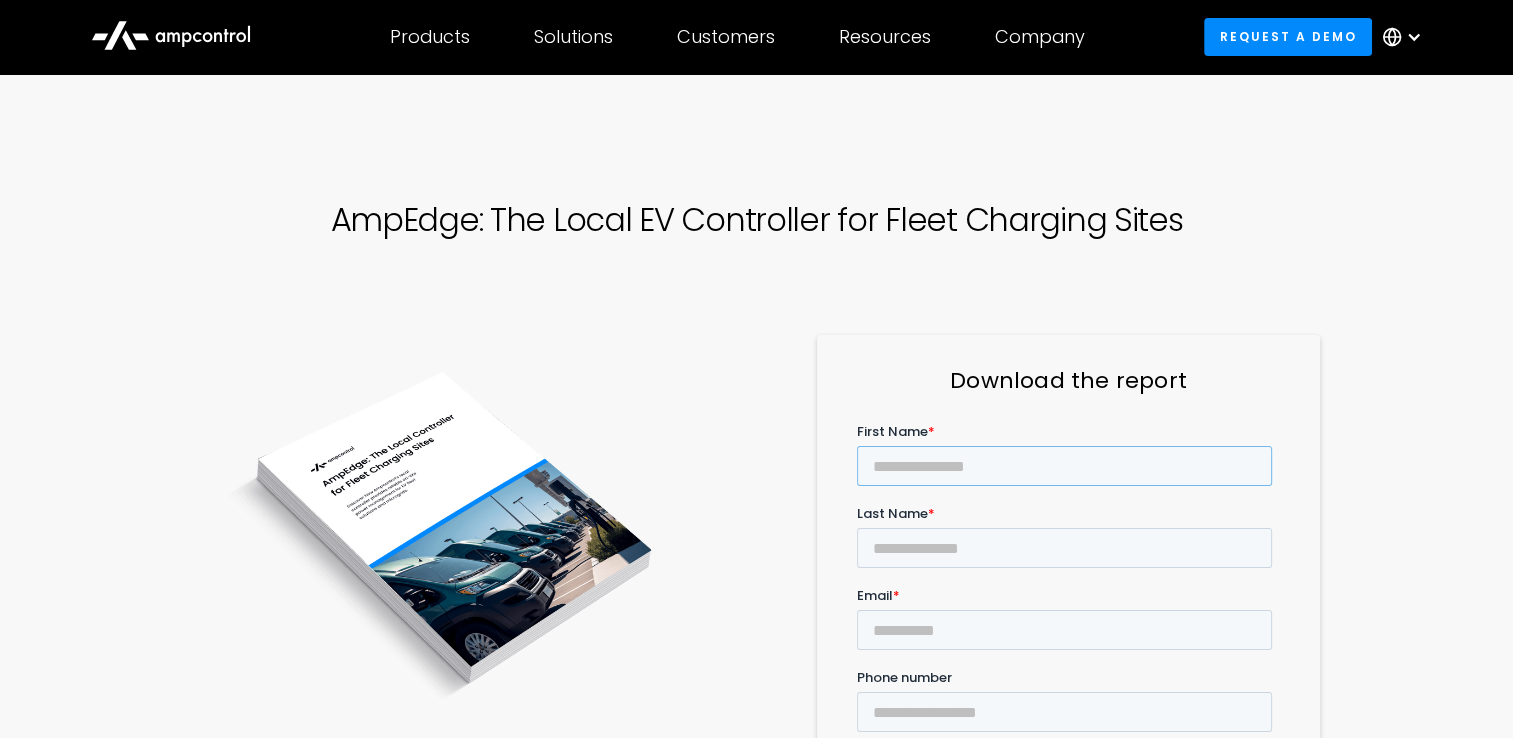 click on "First Name *" at bounding box center (1064, 465) 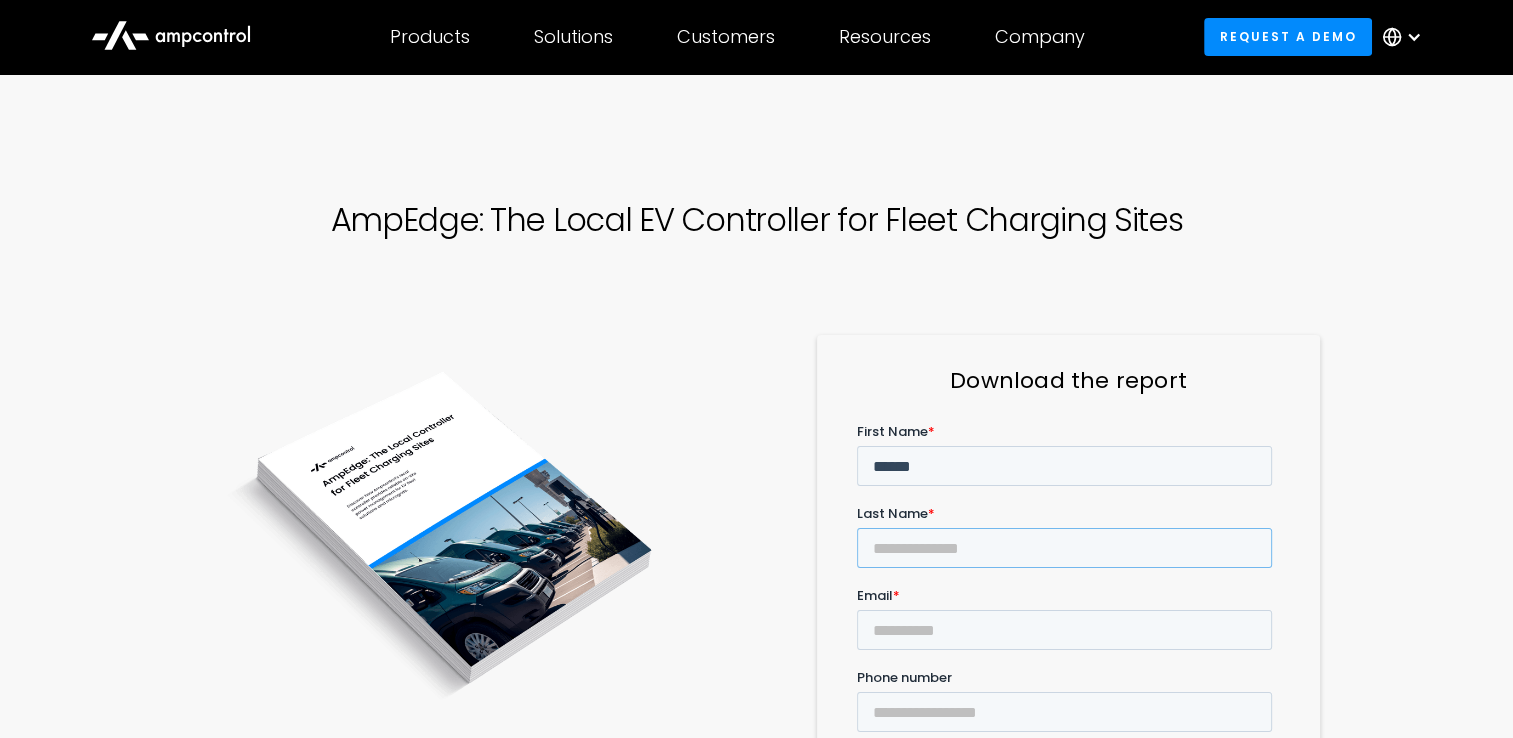 type on "******" 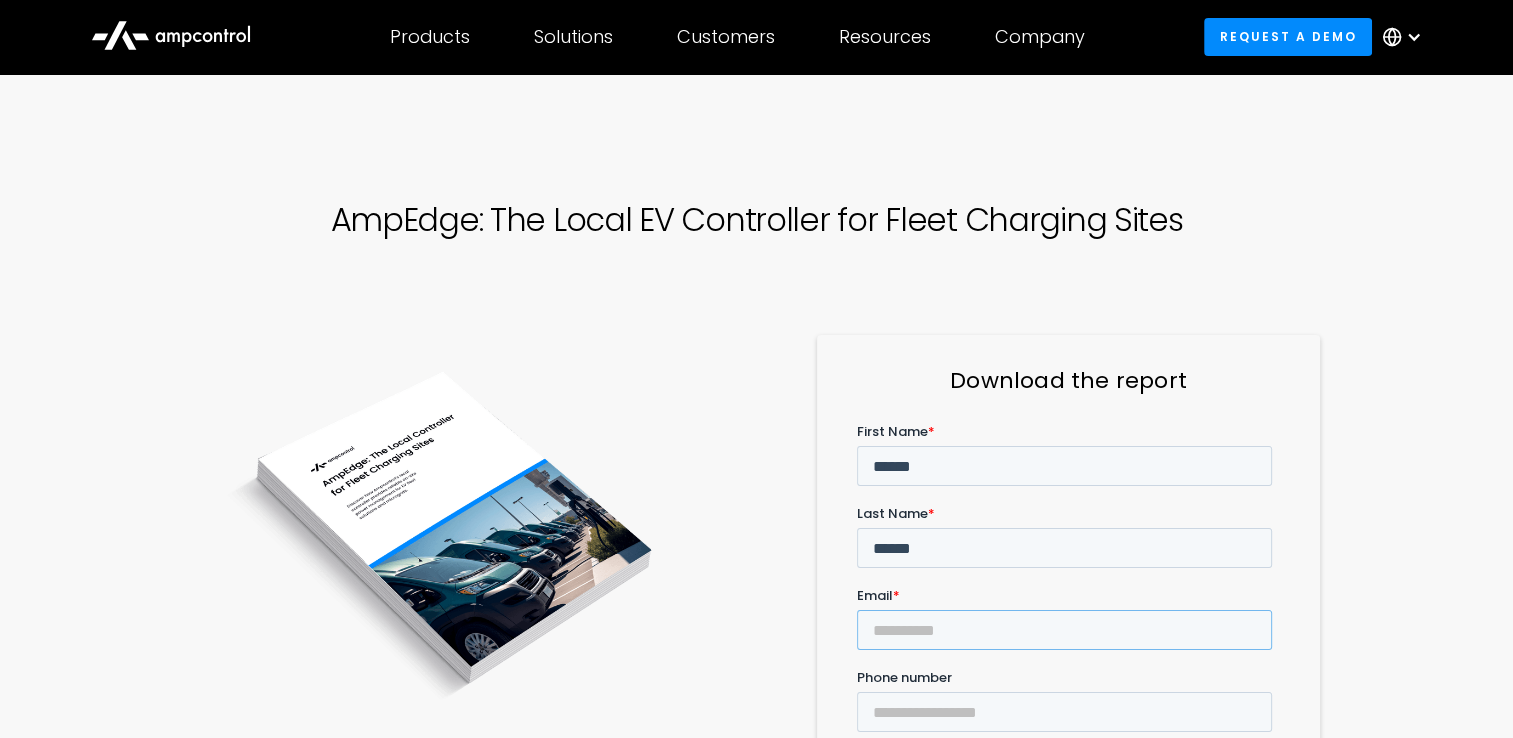 type on "**********" 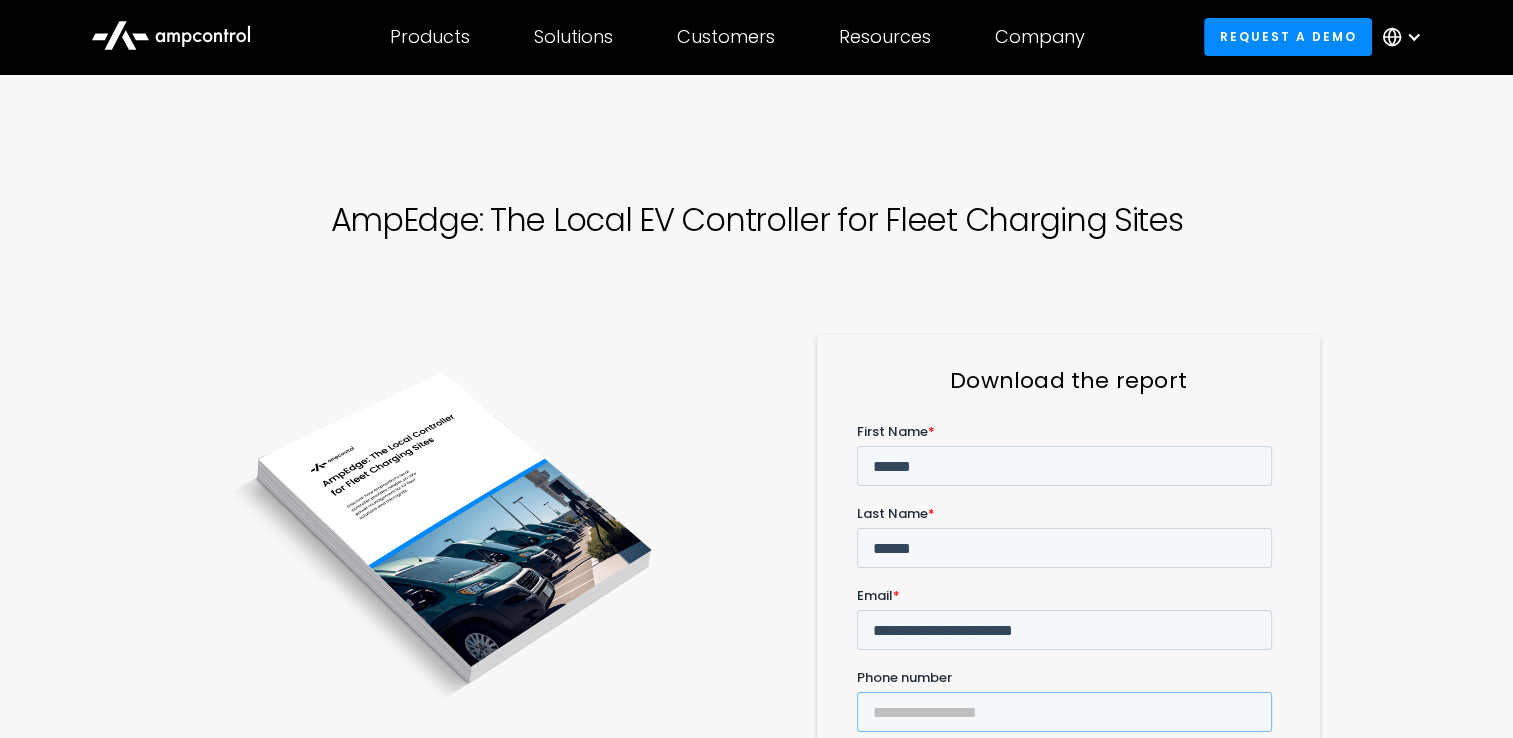type on "**********" 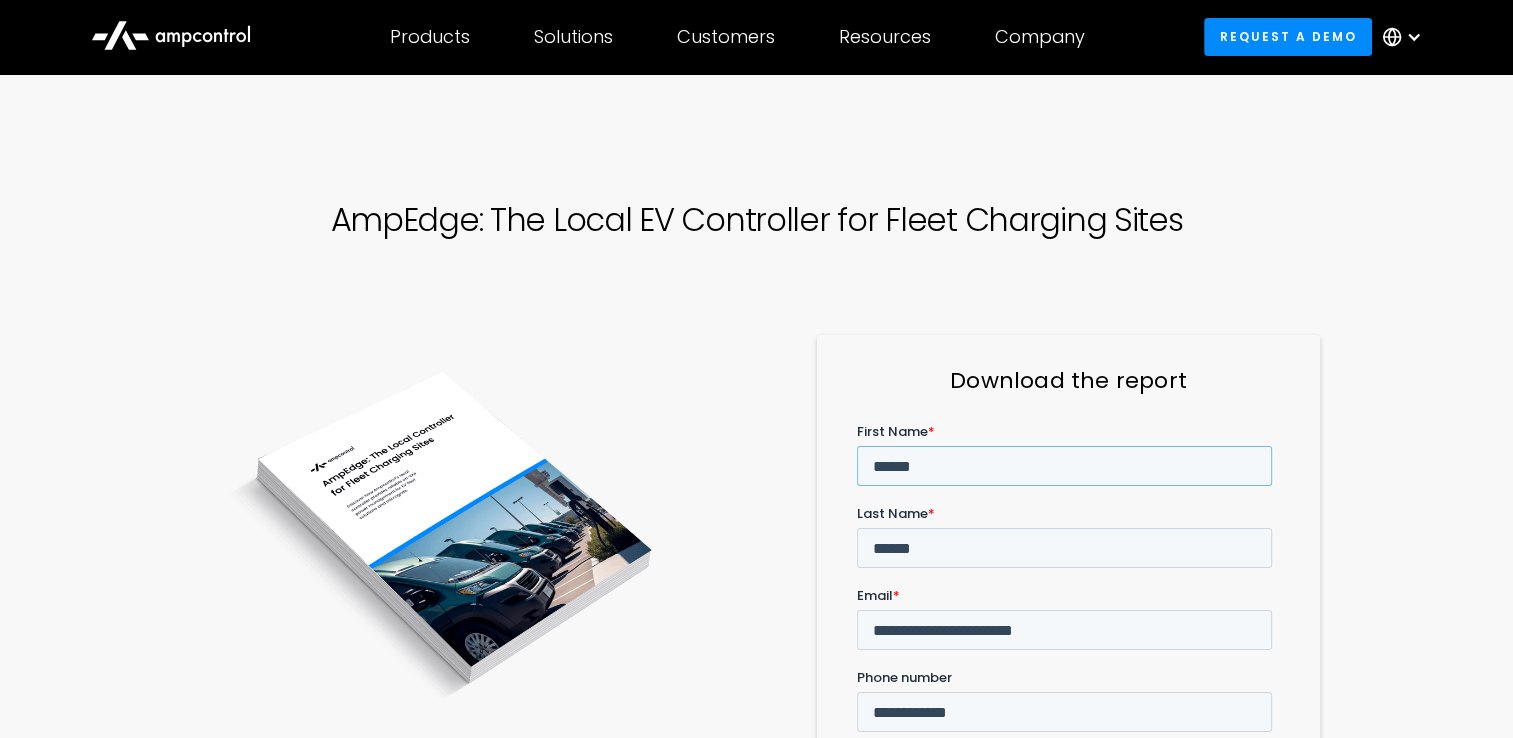 scroll, scrollTop: 200, scrollLeft: 0, axis: vertical 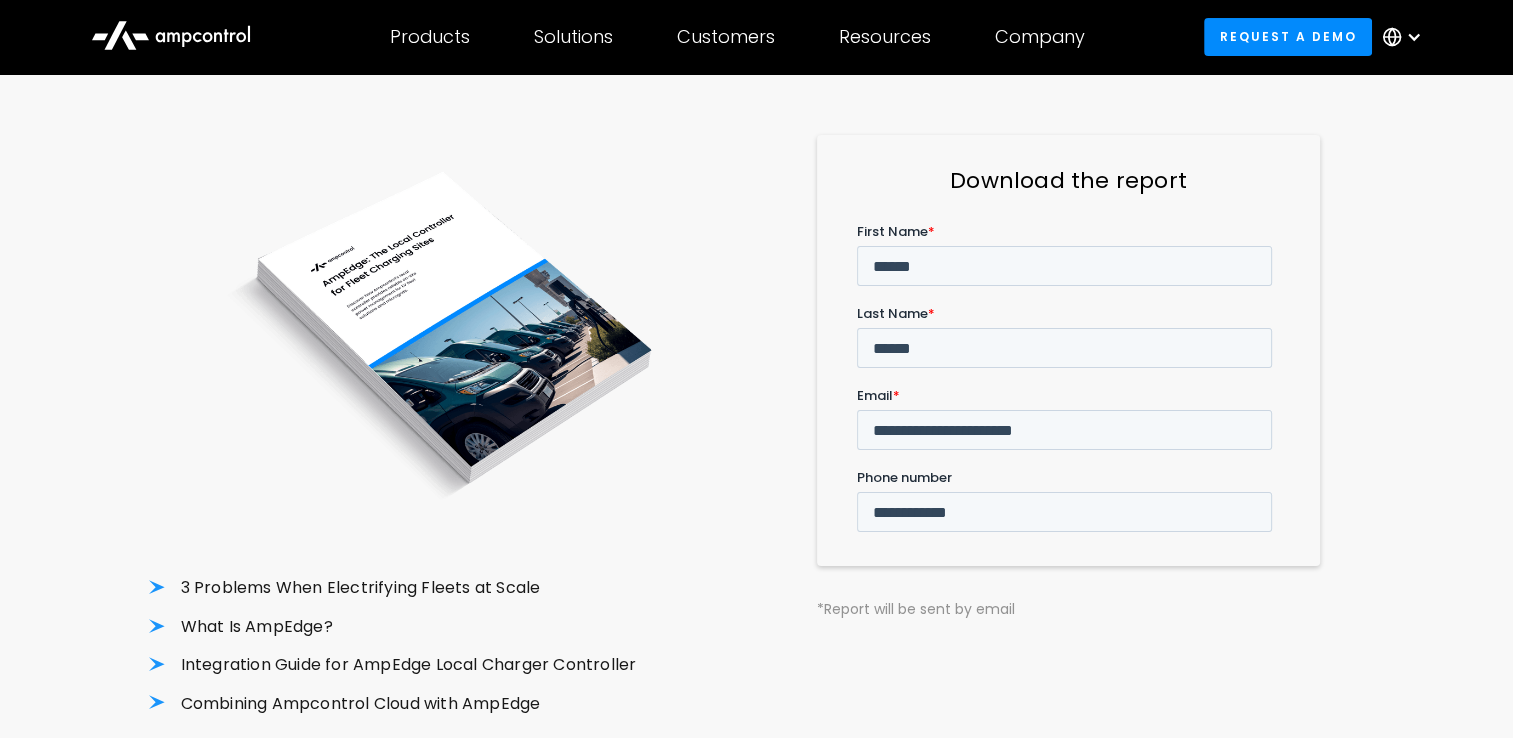 click on "******" at bounding box center (896, 663) 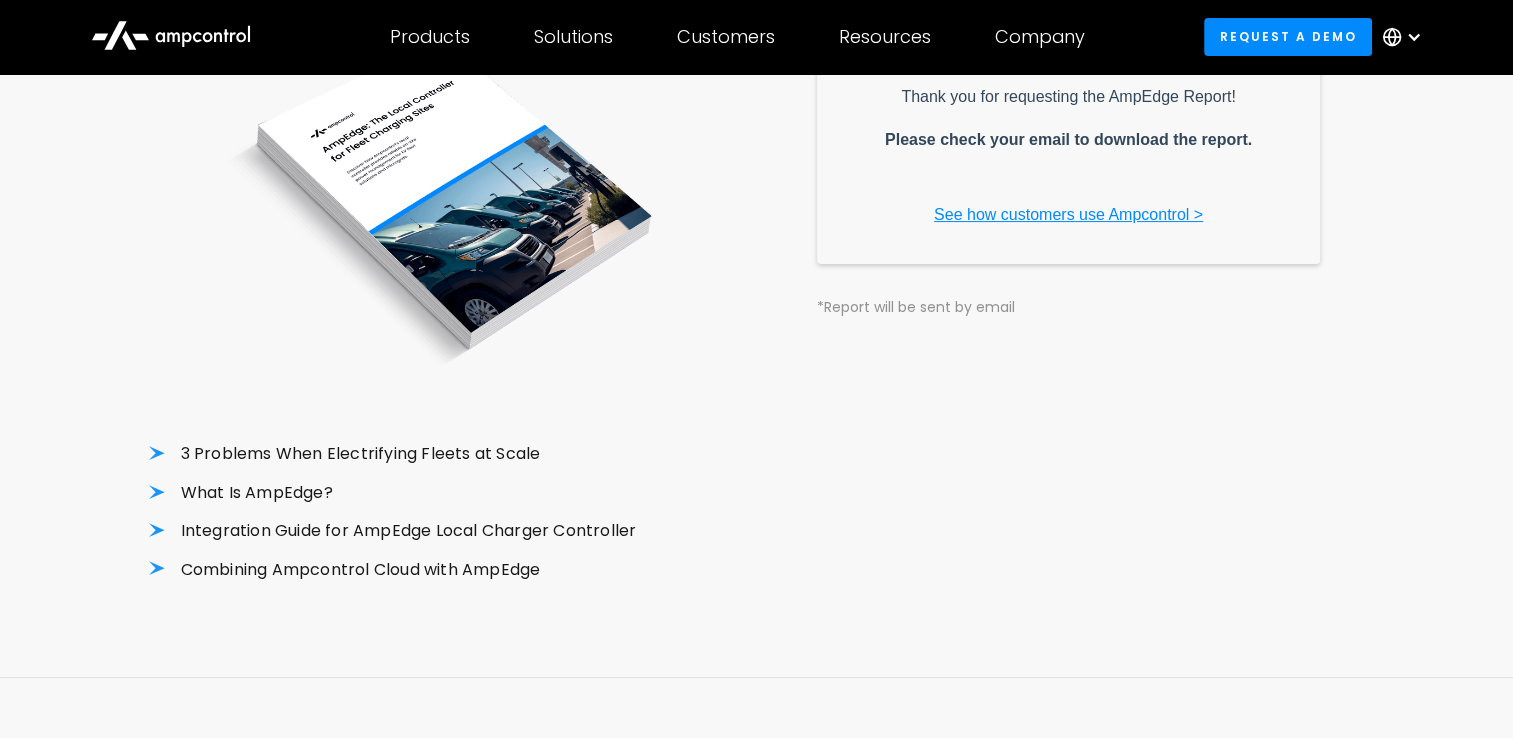 scroll, scrollTop: 300, scrollLeft: 0, axis: vertical 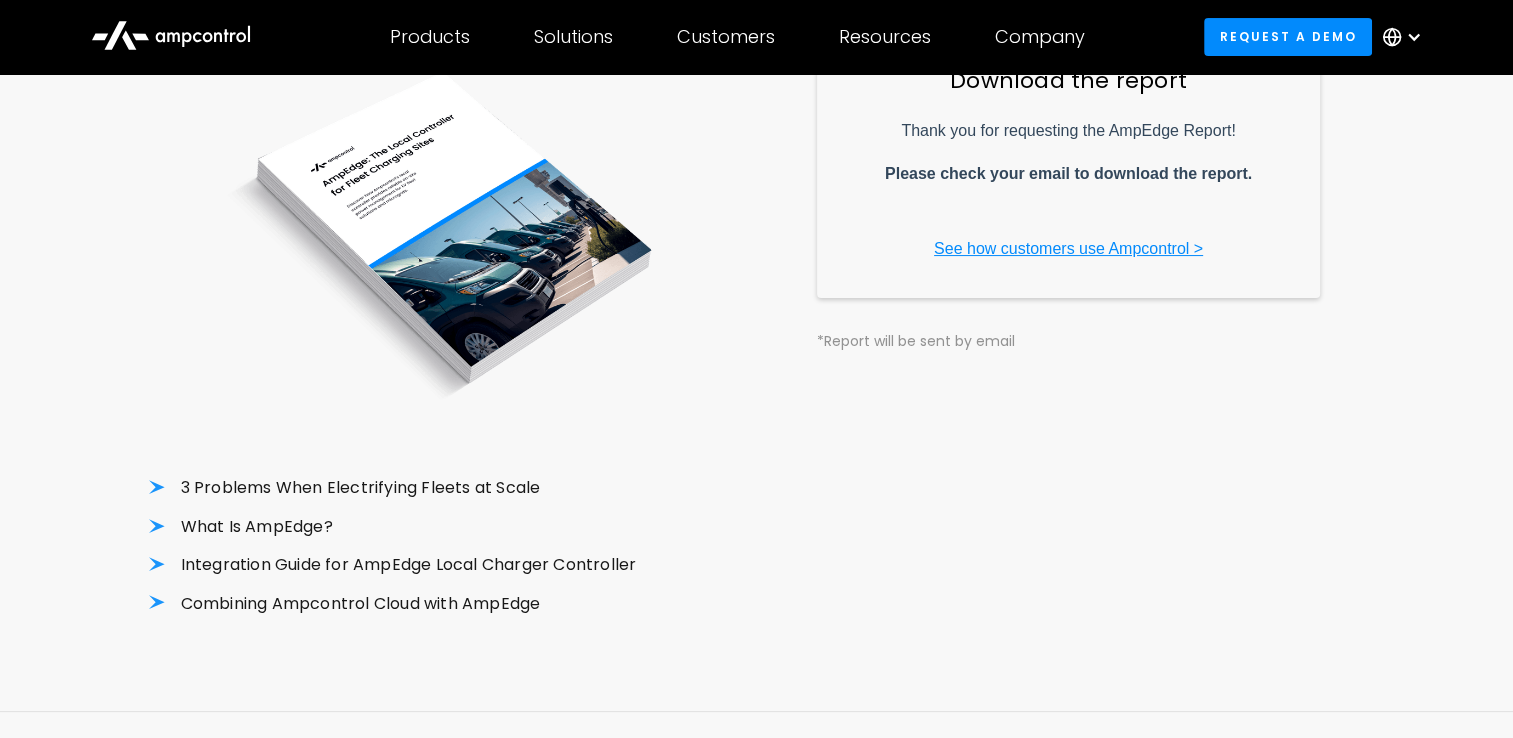 click on "AmpEdge: The Local EV Controller for Fleet Charging Sites 3 Problems When Electrifying Fleets at Scale What Is AmpEdge? Integration Guide for AmpEdge Local Charger Controller Combining Ampcontrol Cloud with AmpEdge Download the report
*Report will be sent by email" at bounding box center (756, 258) 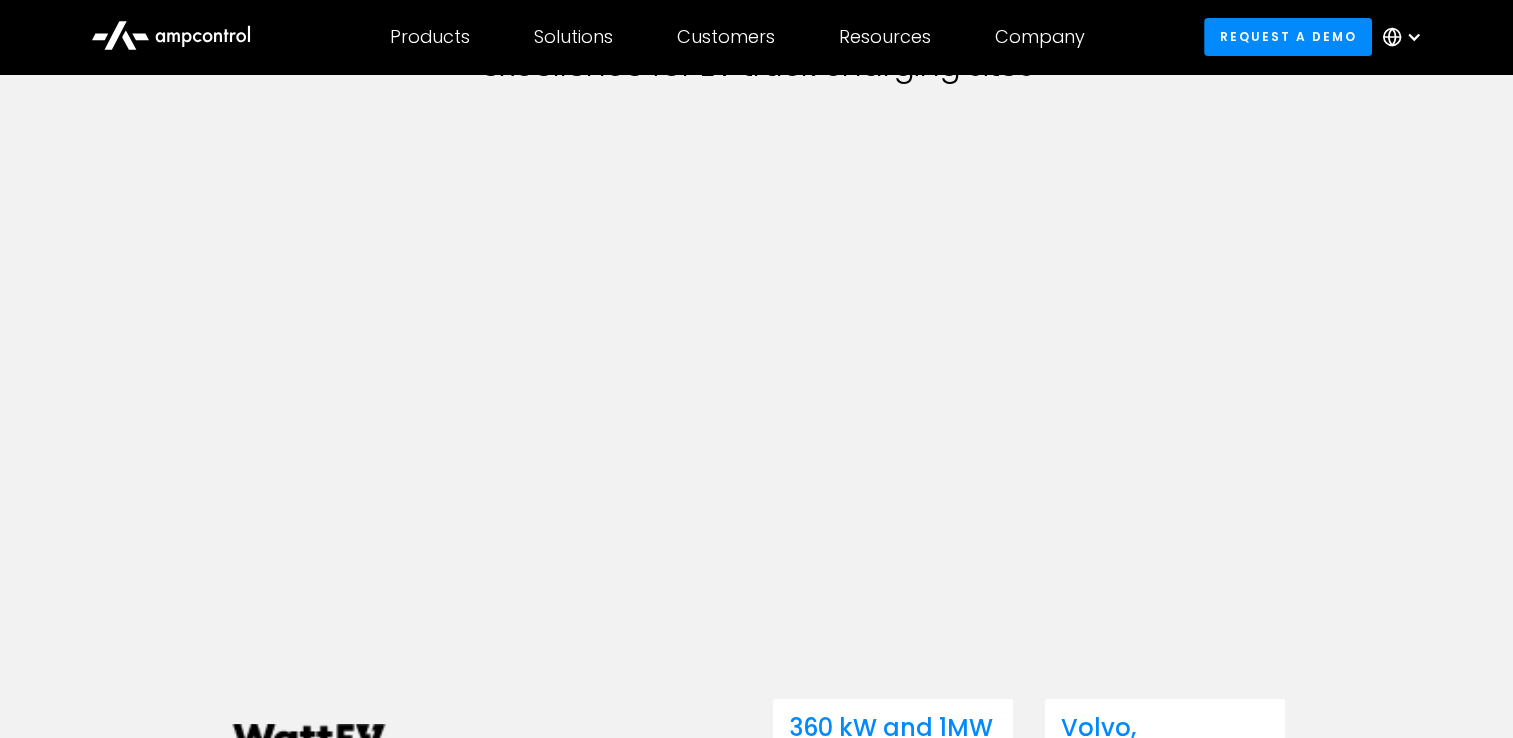scroll, scrollTop: 0, scrollLeft: 0, axis: both 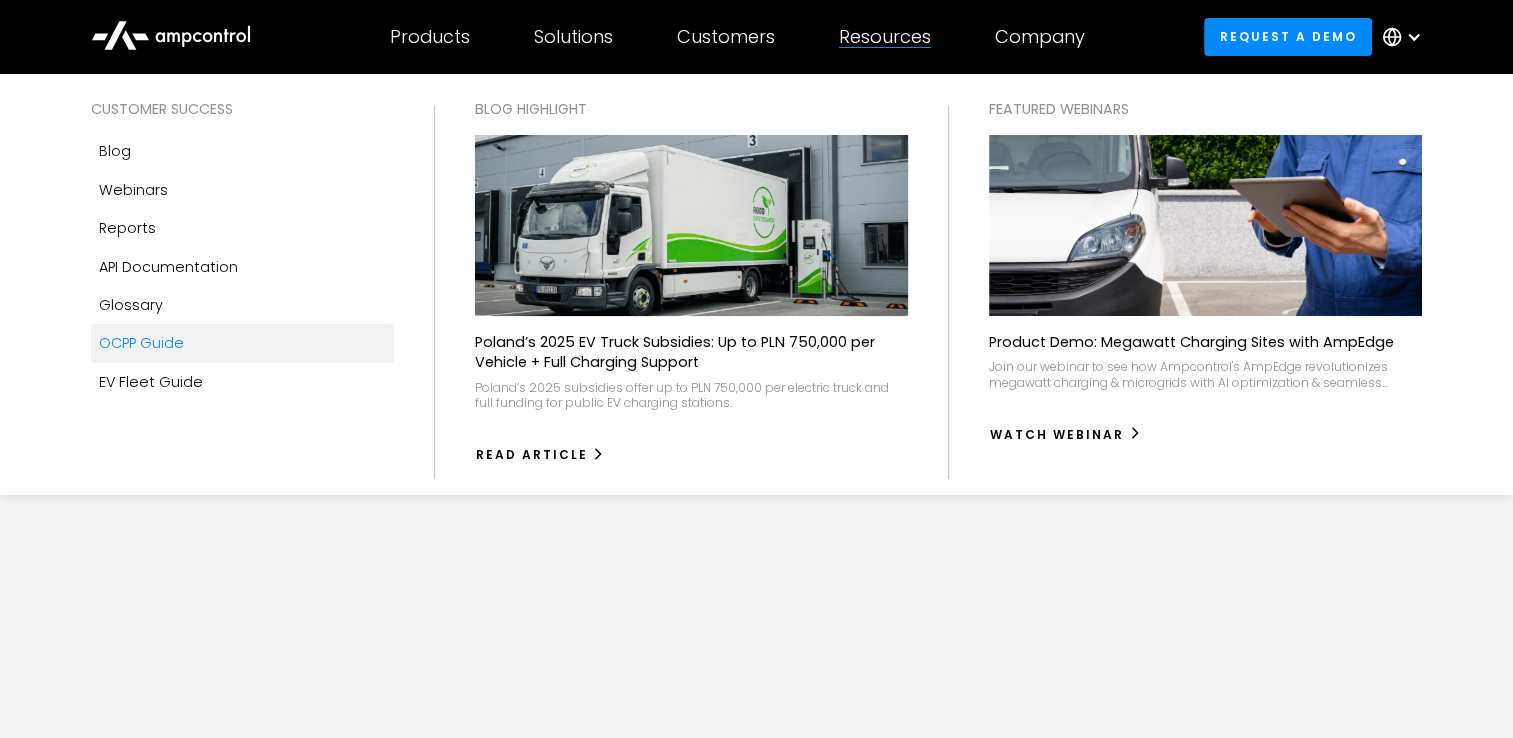 click on "OCPP Guide" at bounding box center [141, 343] 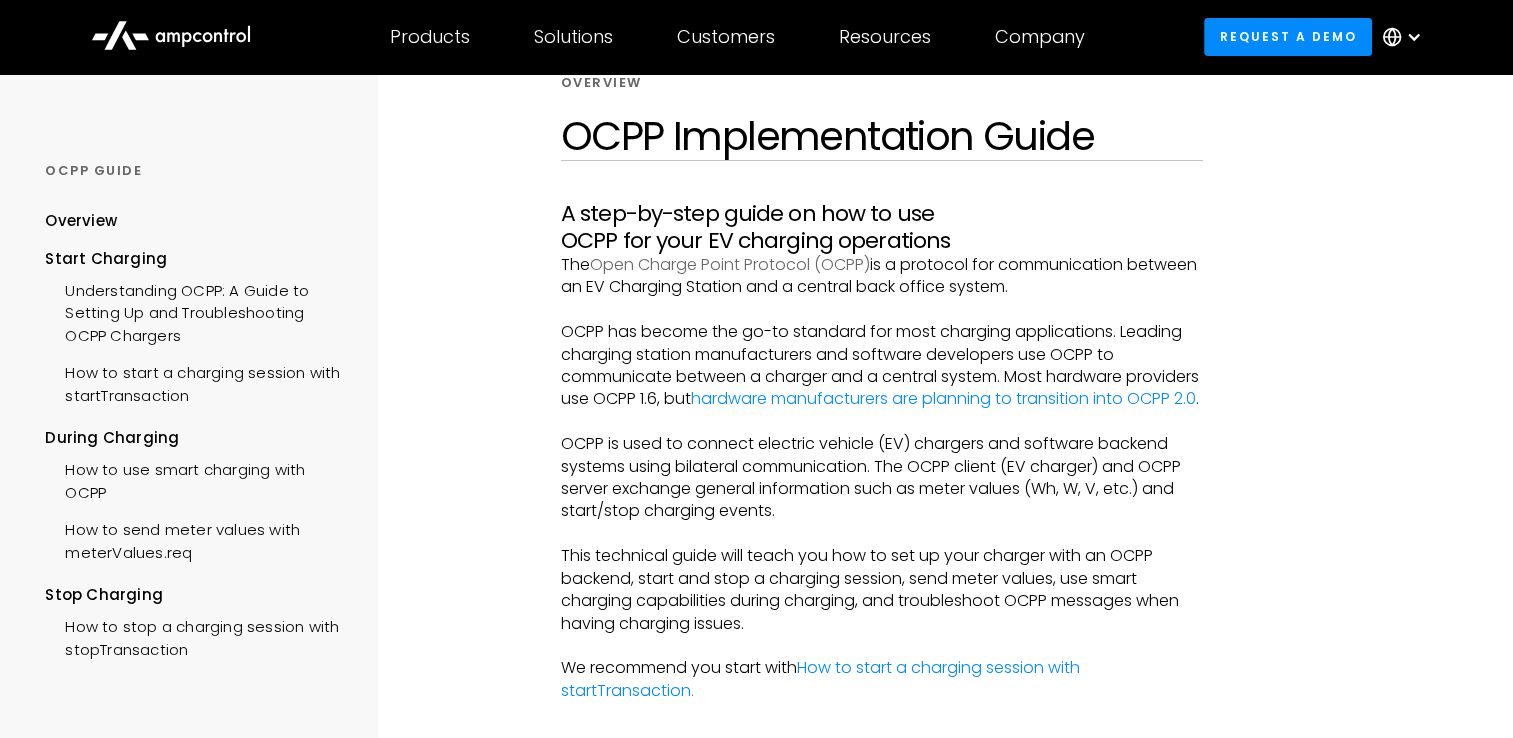 scroll, scrollTop: 0, scrollLeft: 0, axis: both 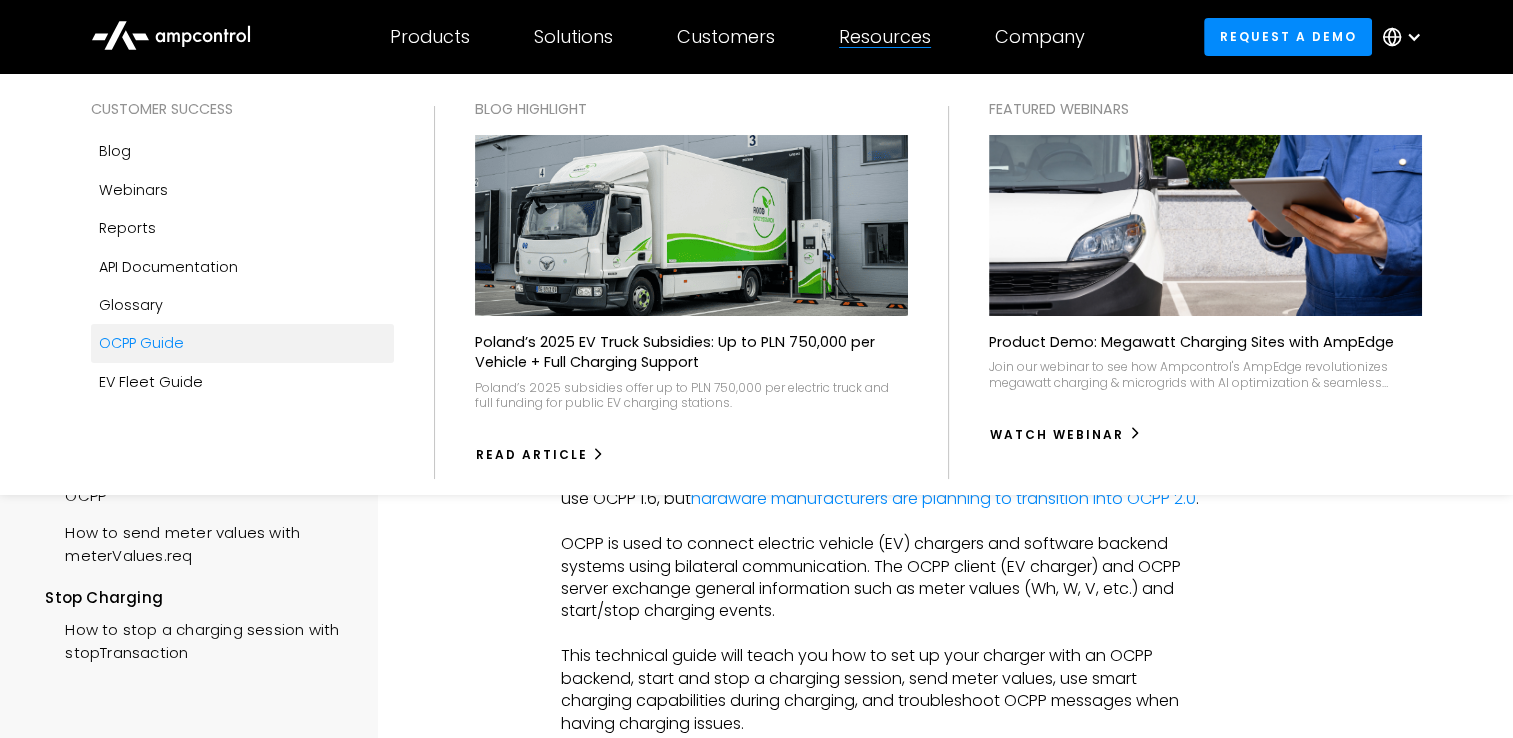 click on "Resources" at bounding box center (885, 37) 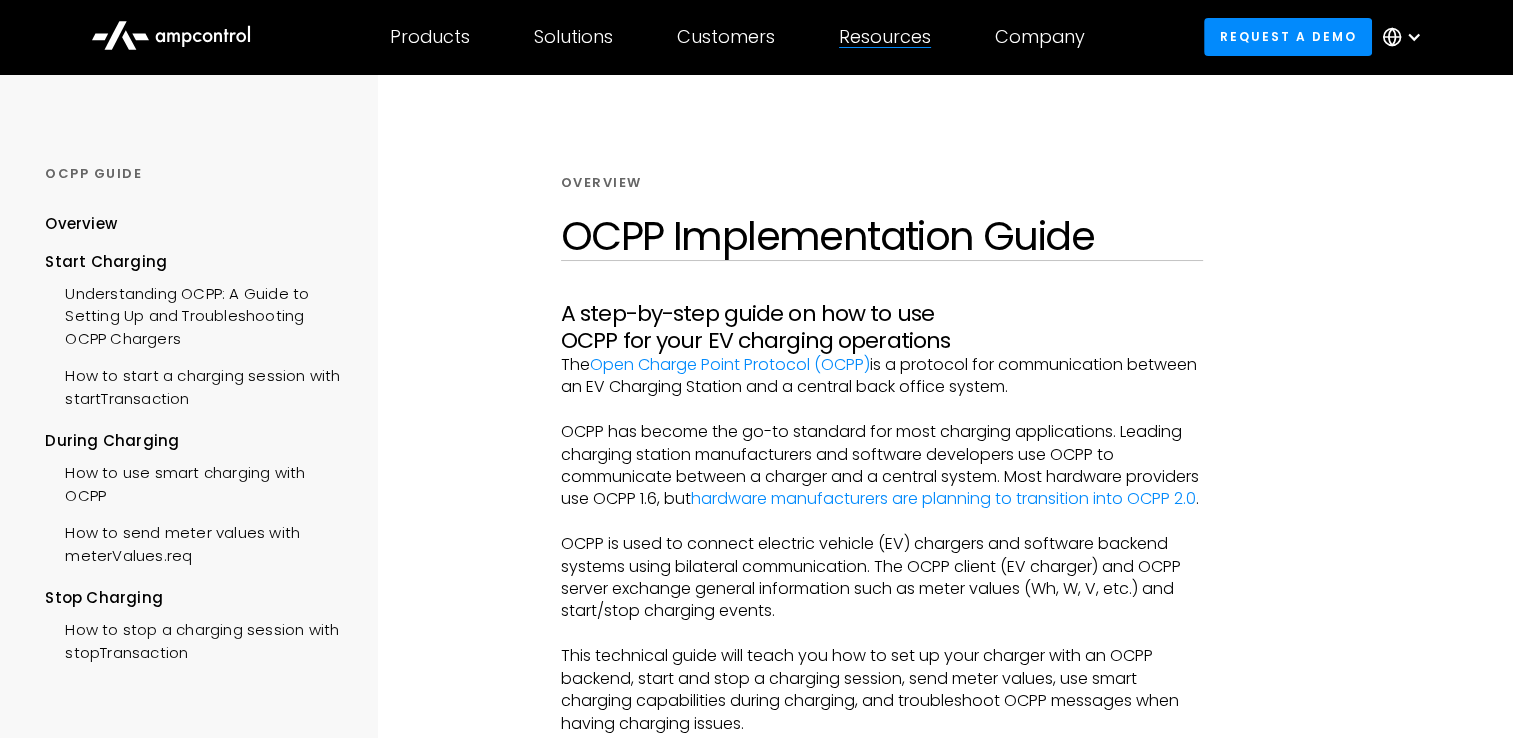 click on "Resources" at bounding box center [885, 37] 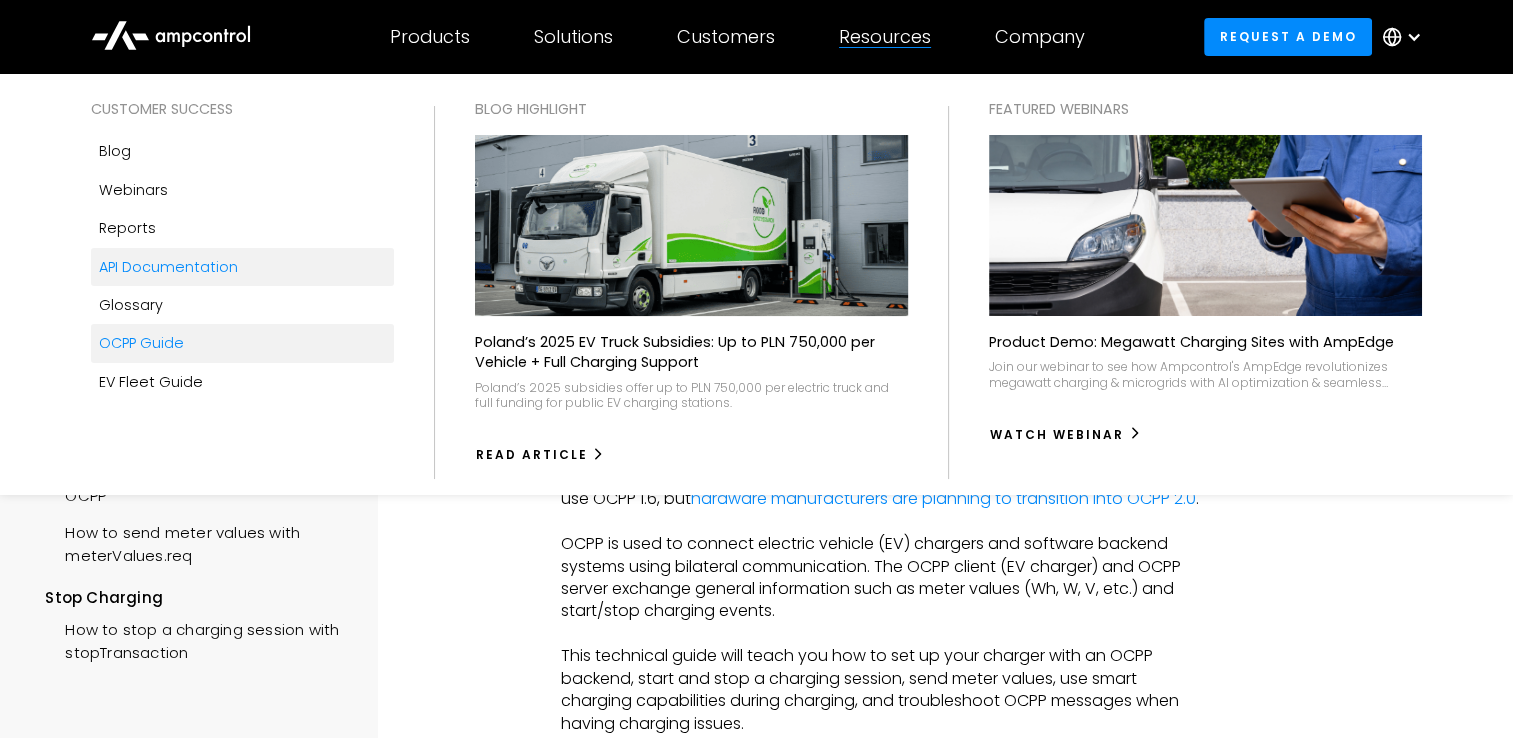 click on "API Documentation" at bounding box center [168, 267] 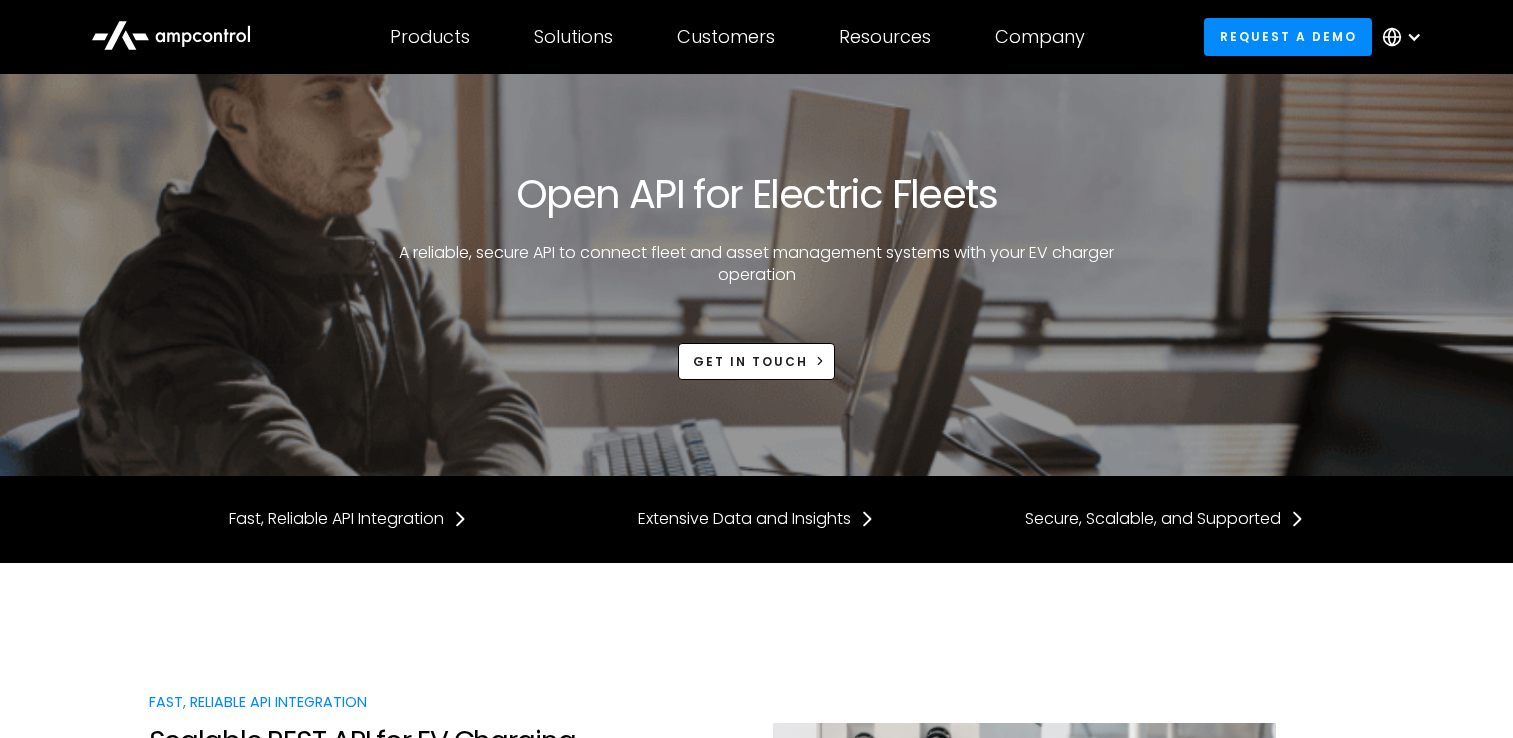 scroll, scrollTop: 0, scrollLeft: 0, axis: both 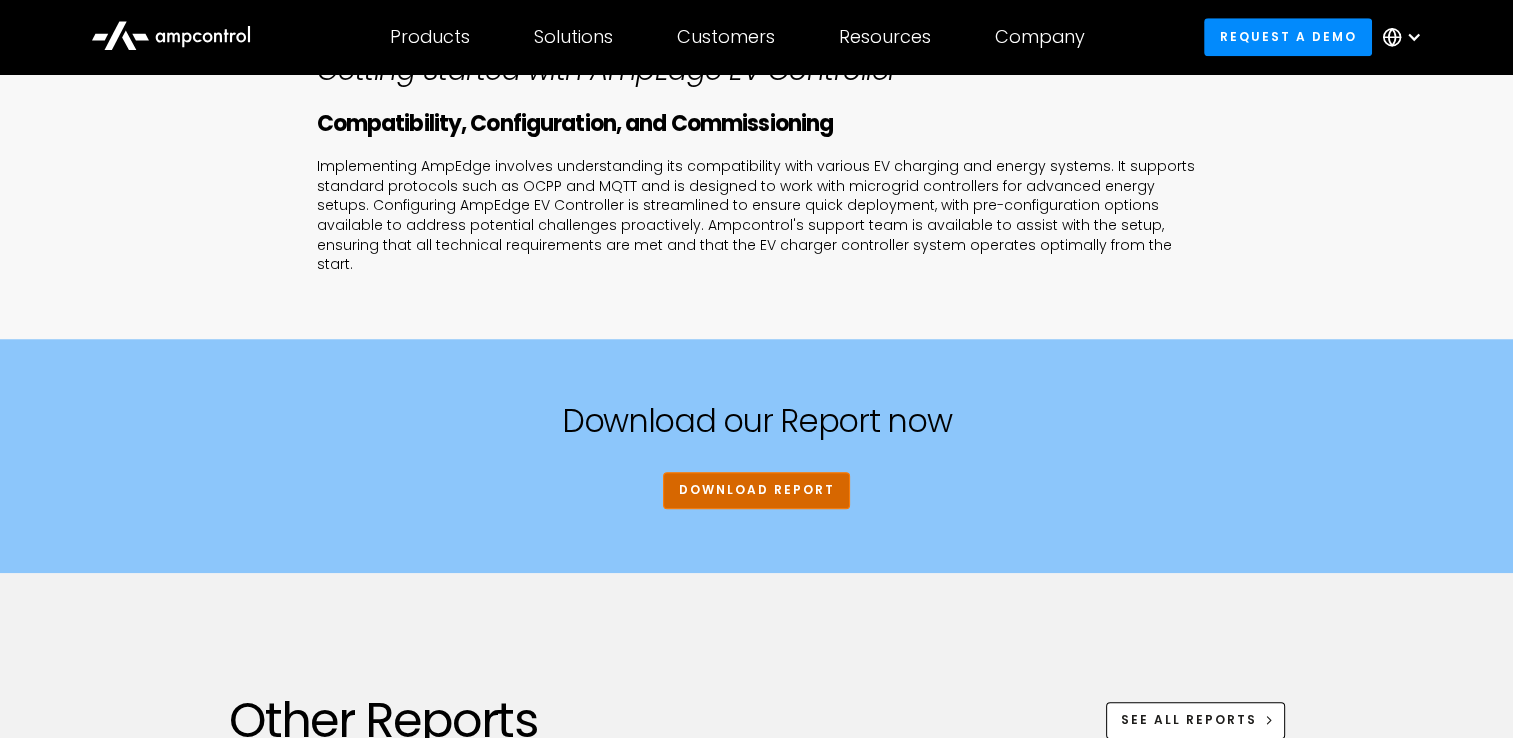 click on "DOWNLOAD REPORT" at bounding box center (756, 490) 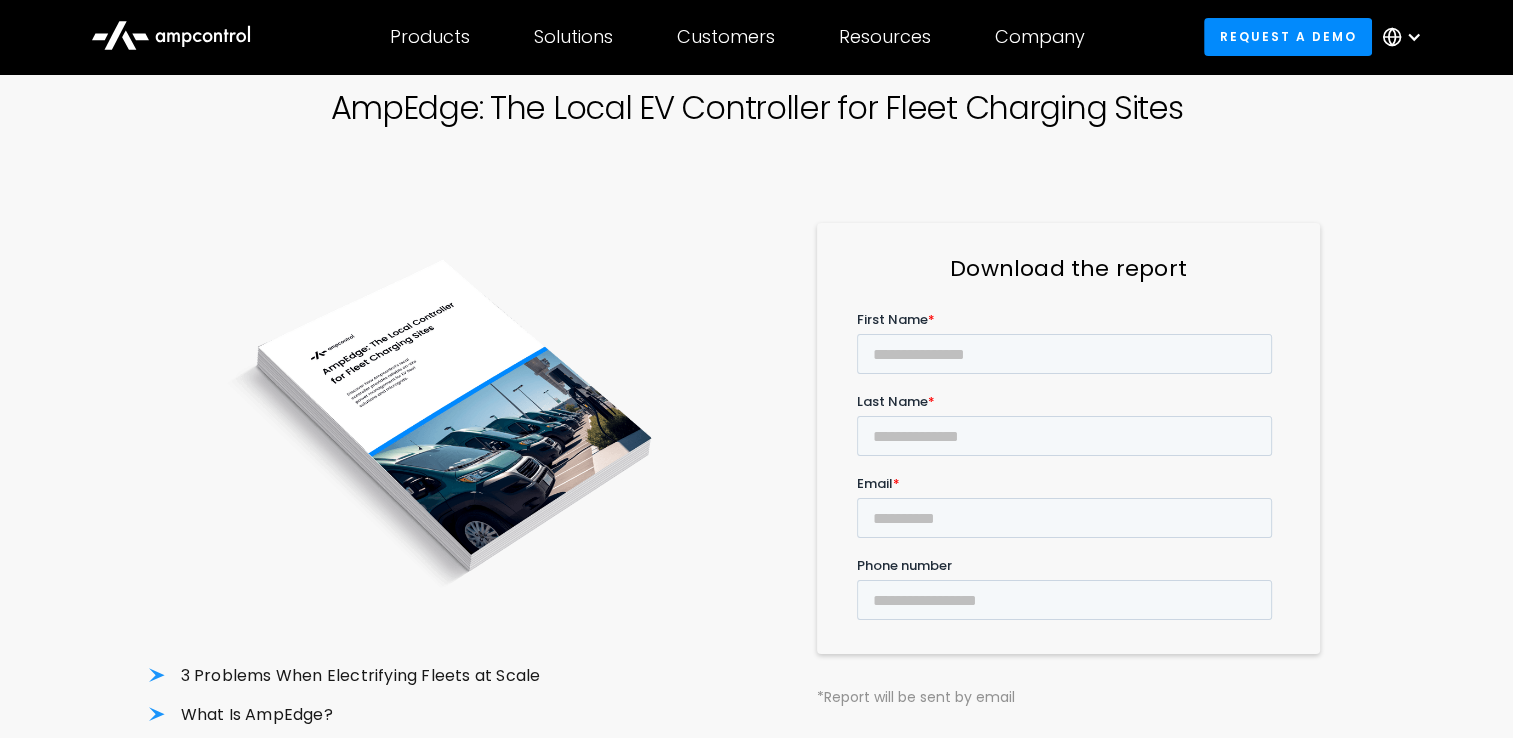 scroll, scrollTop: 106, scrollLeft: 0, axis: vertical 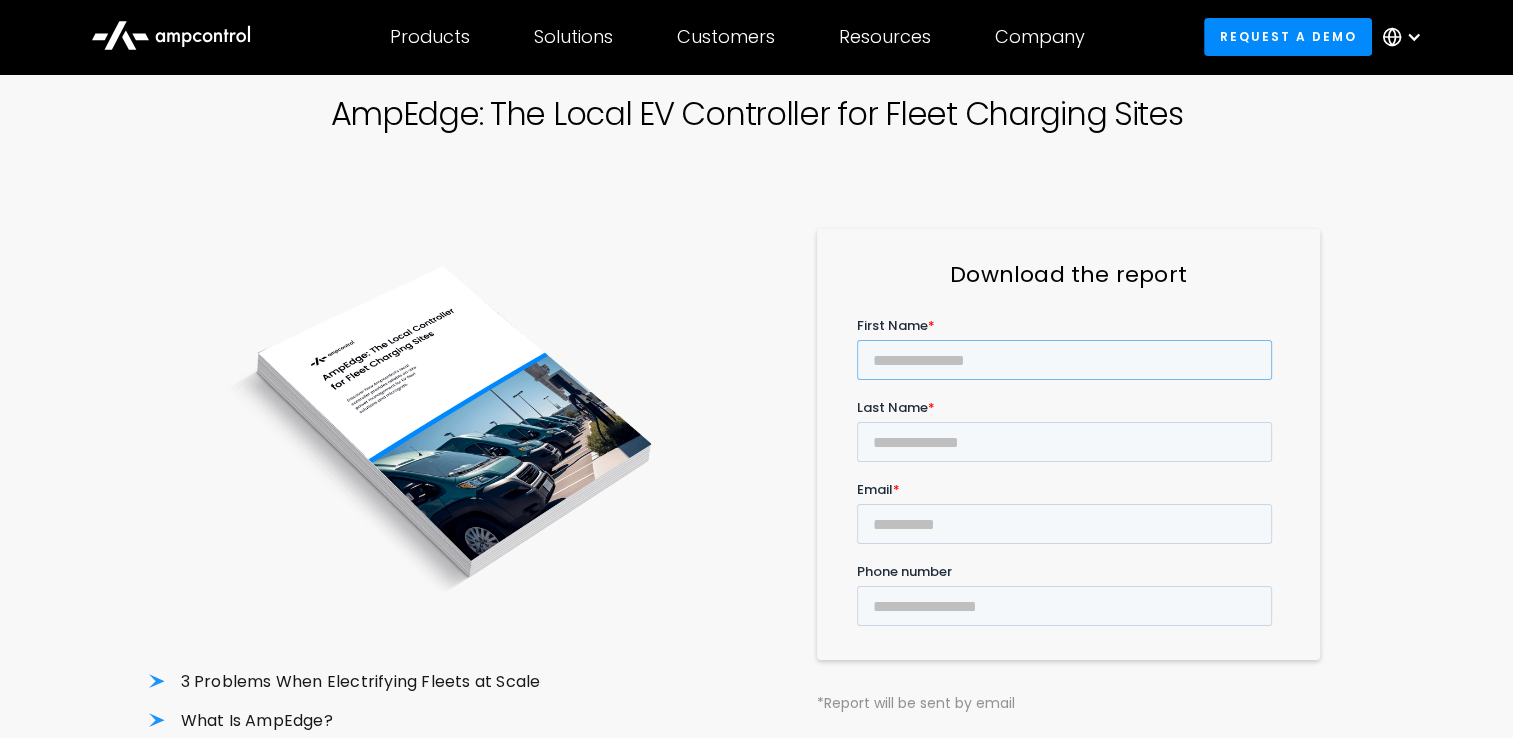 click on "First Name *" at bounding box center [1064, 359] 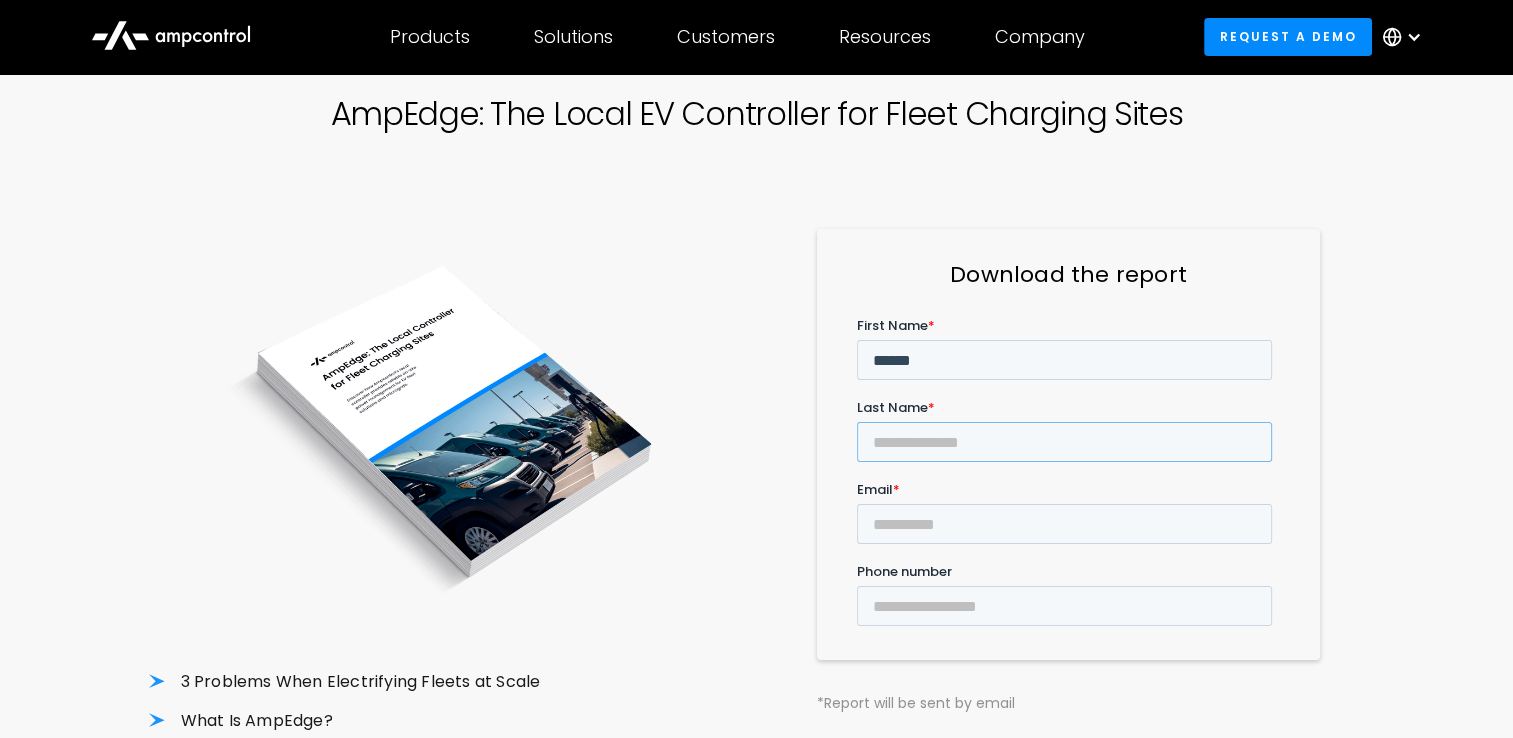 type on "******" 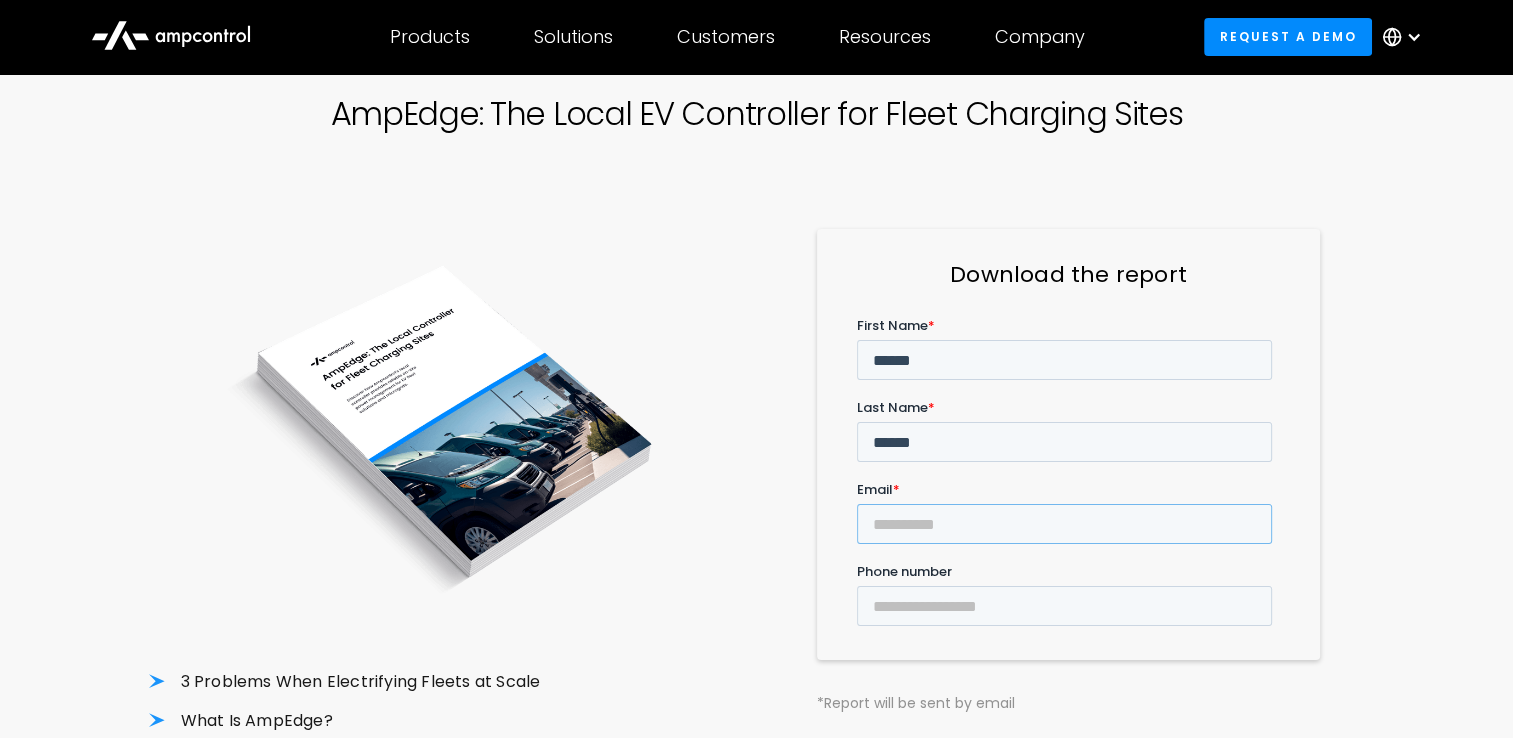 type on "**********" 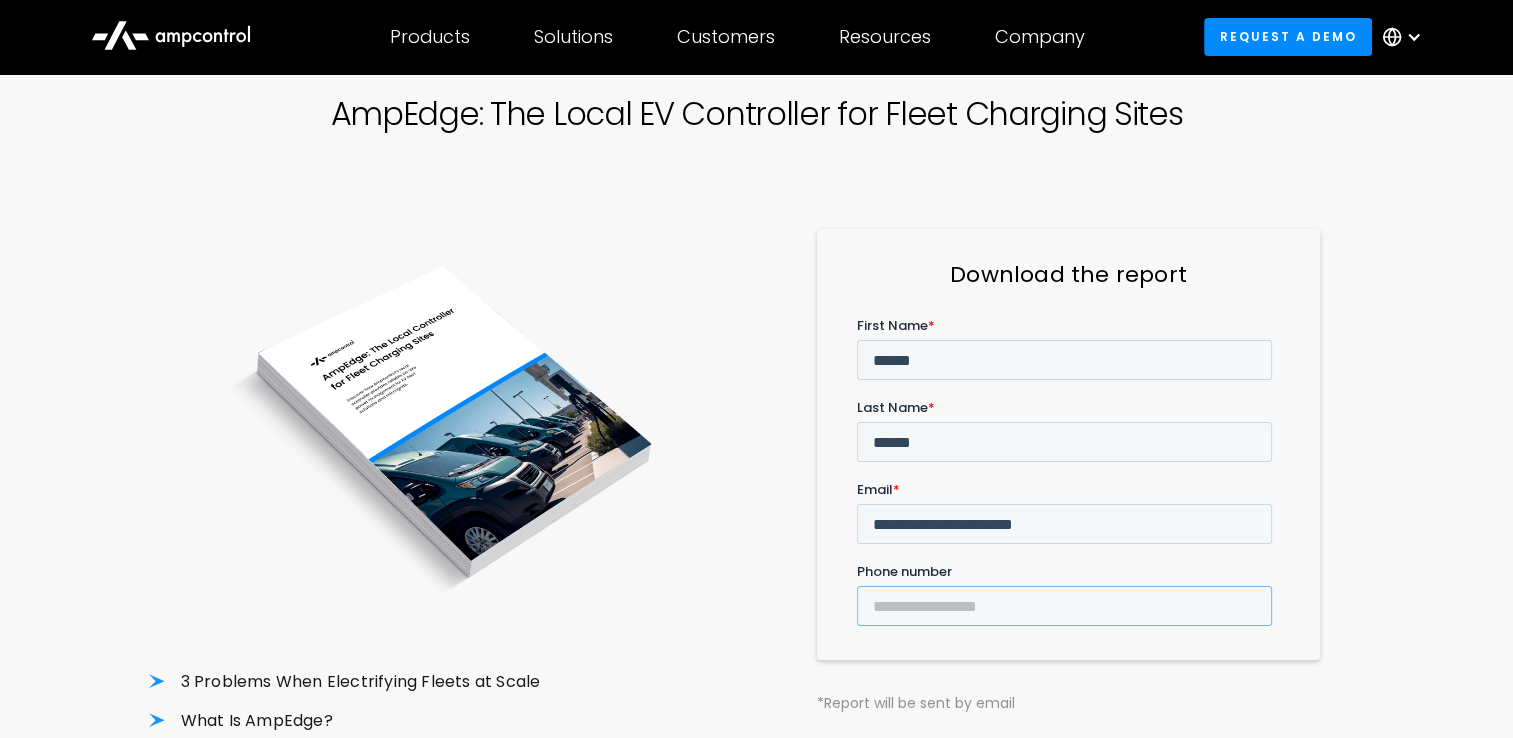 type on "**********" 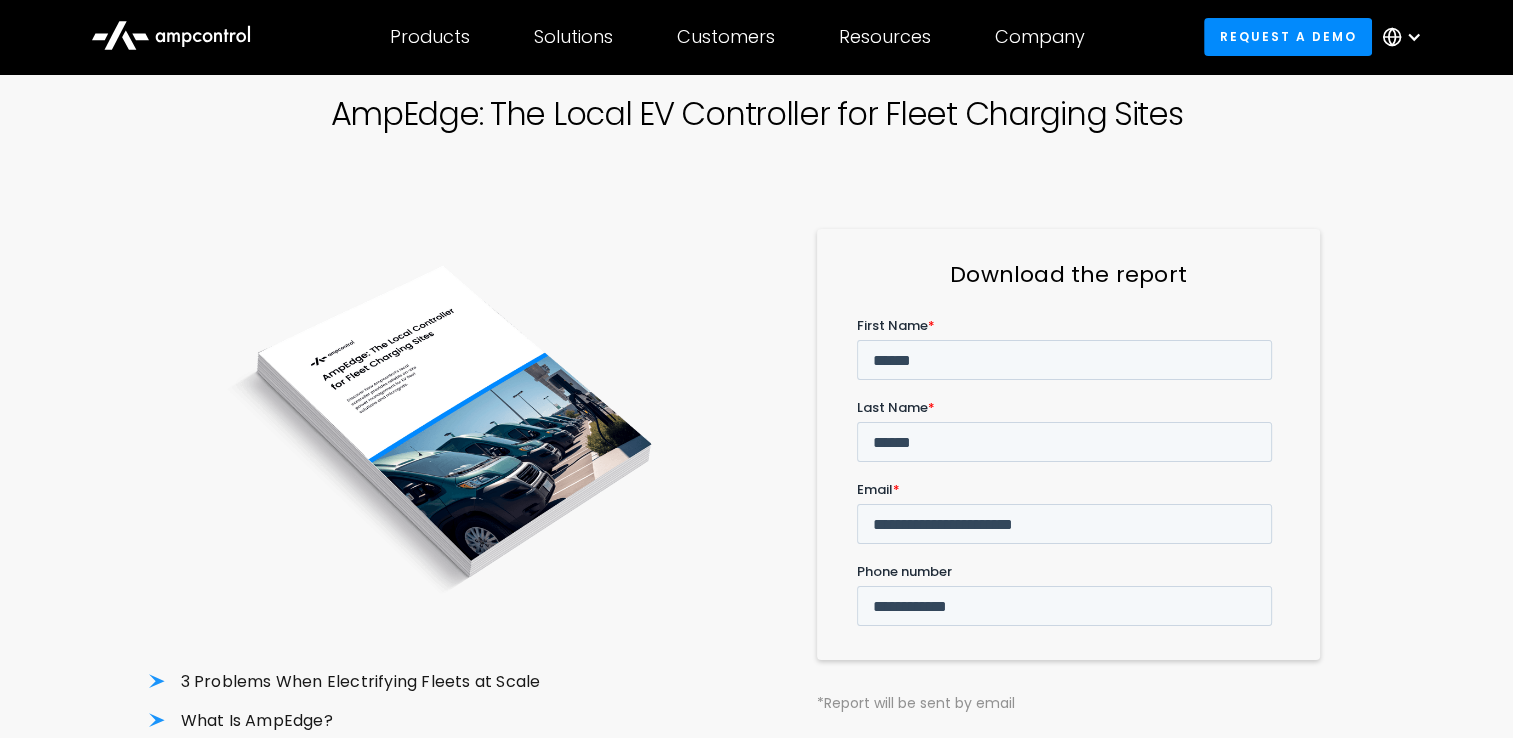 click on "******" at bounding box center (896, 757) 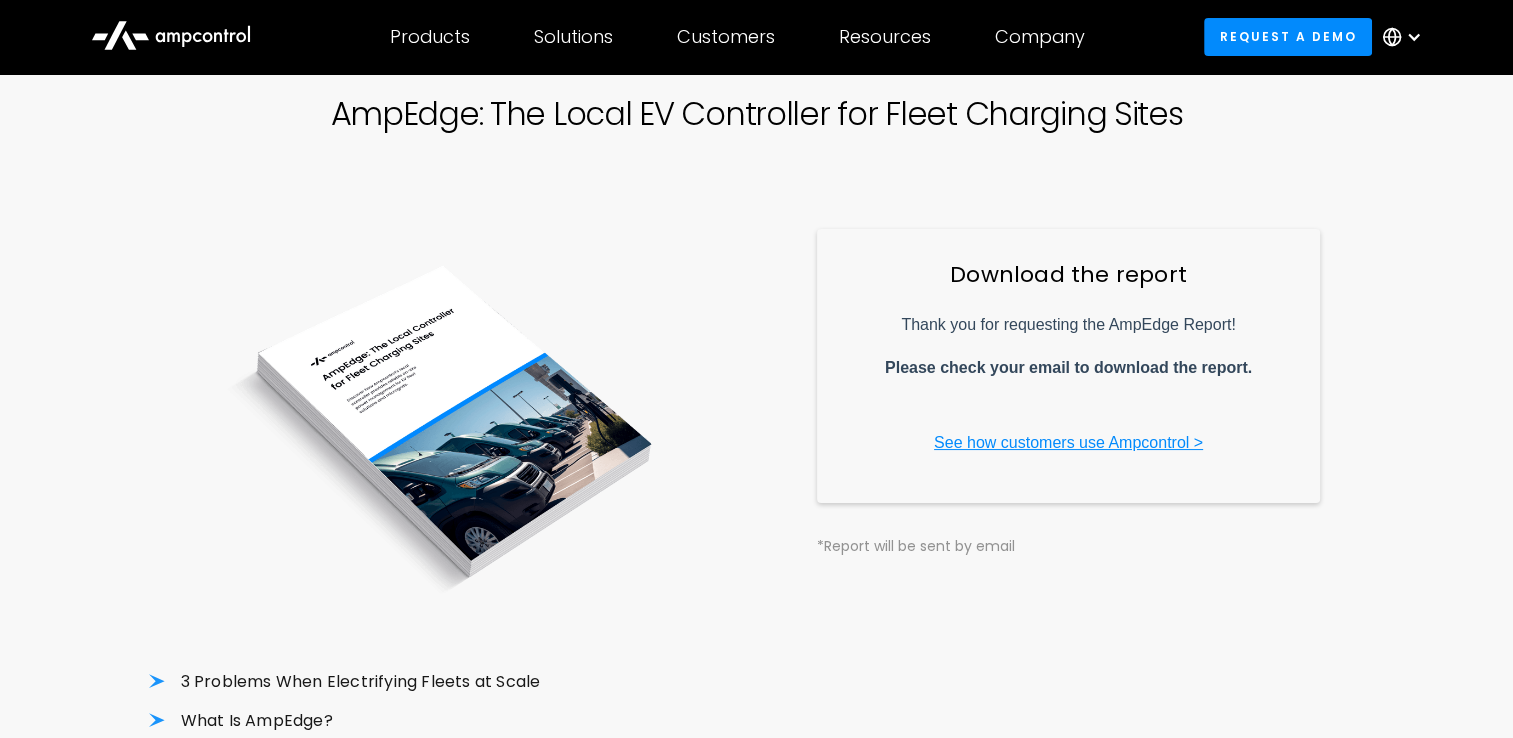 click on "See how customers use Ampcontrol >" at bounding box center (1068, 441) 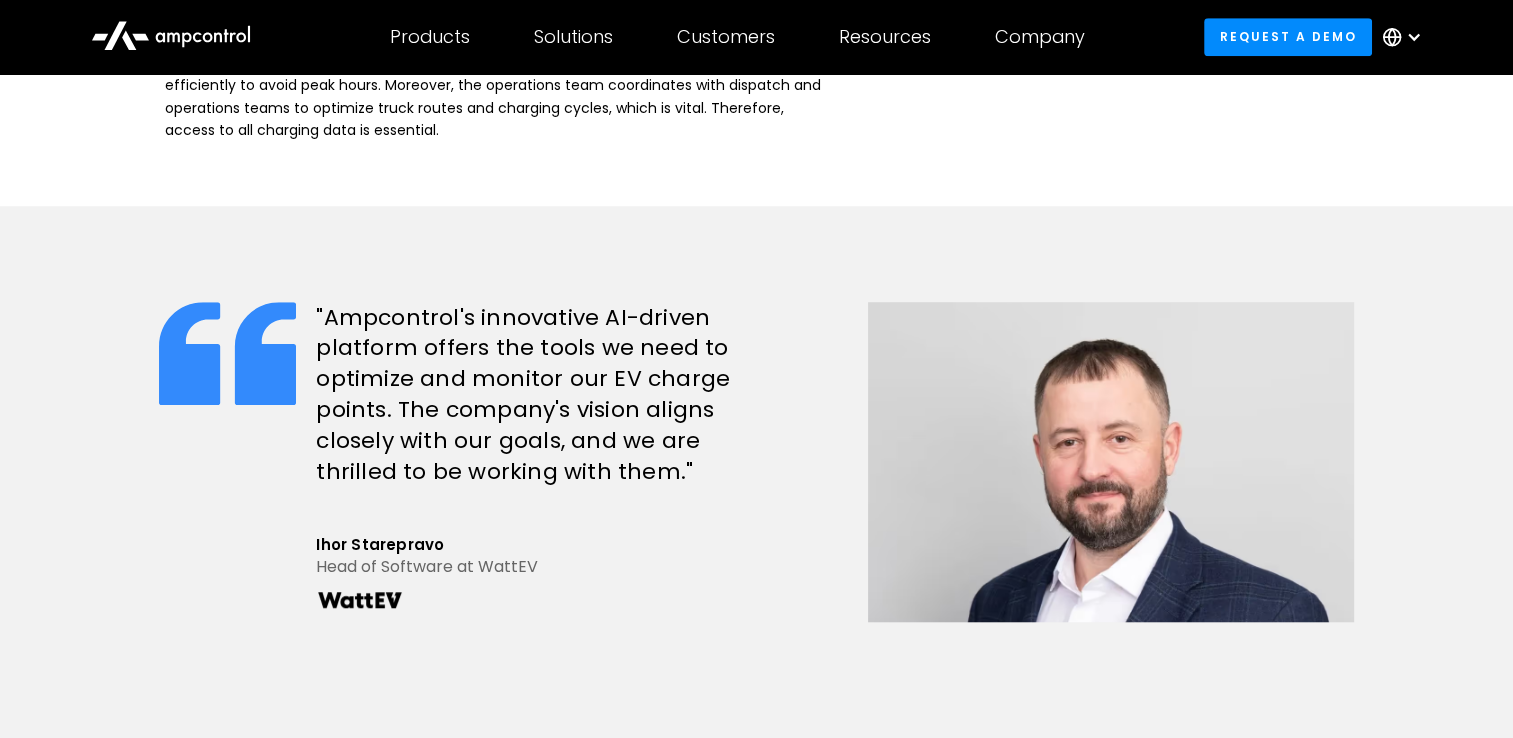 scroll, scrollTop: 1000, scrollLeft: 0, axis: vertical 